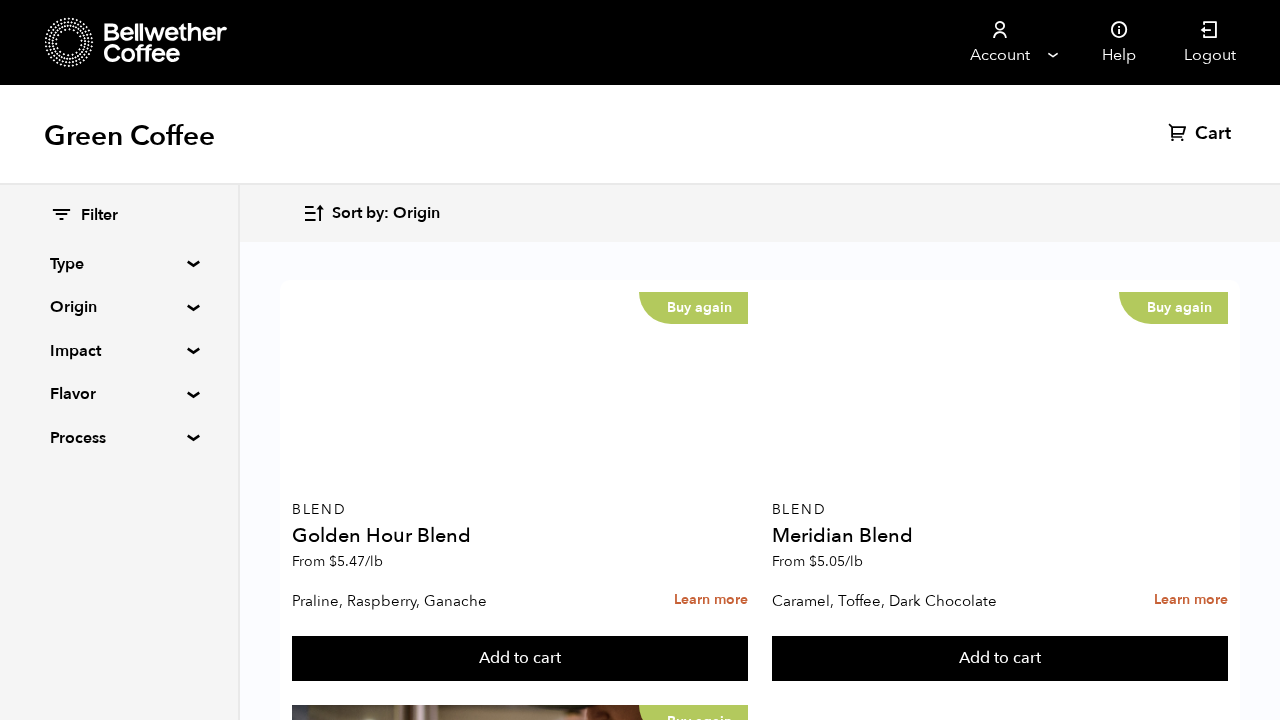 scroll, scrollTop: 3337, scrollLeft: 0, axis: vertical 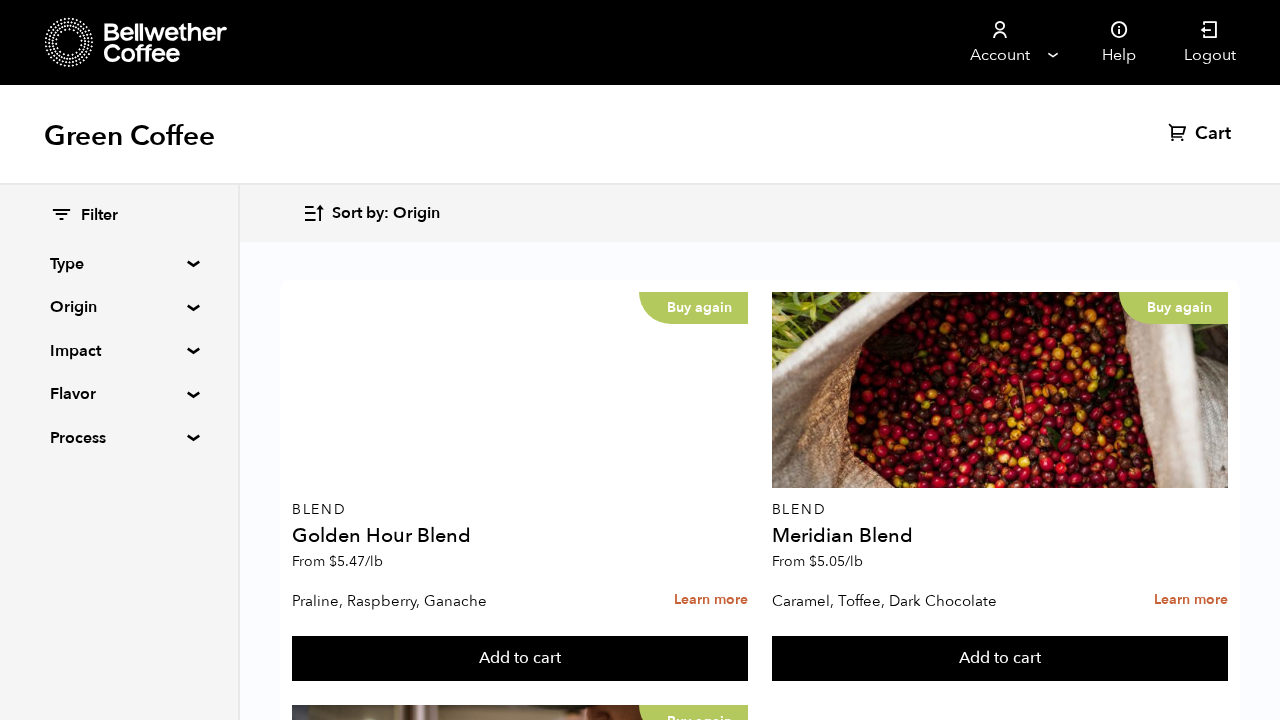 click on "Buy again" at bounding box center [520, 3696] 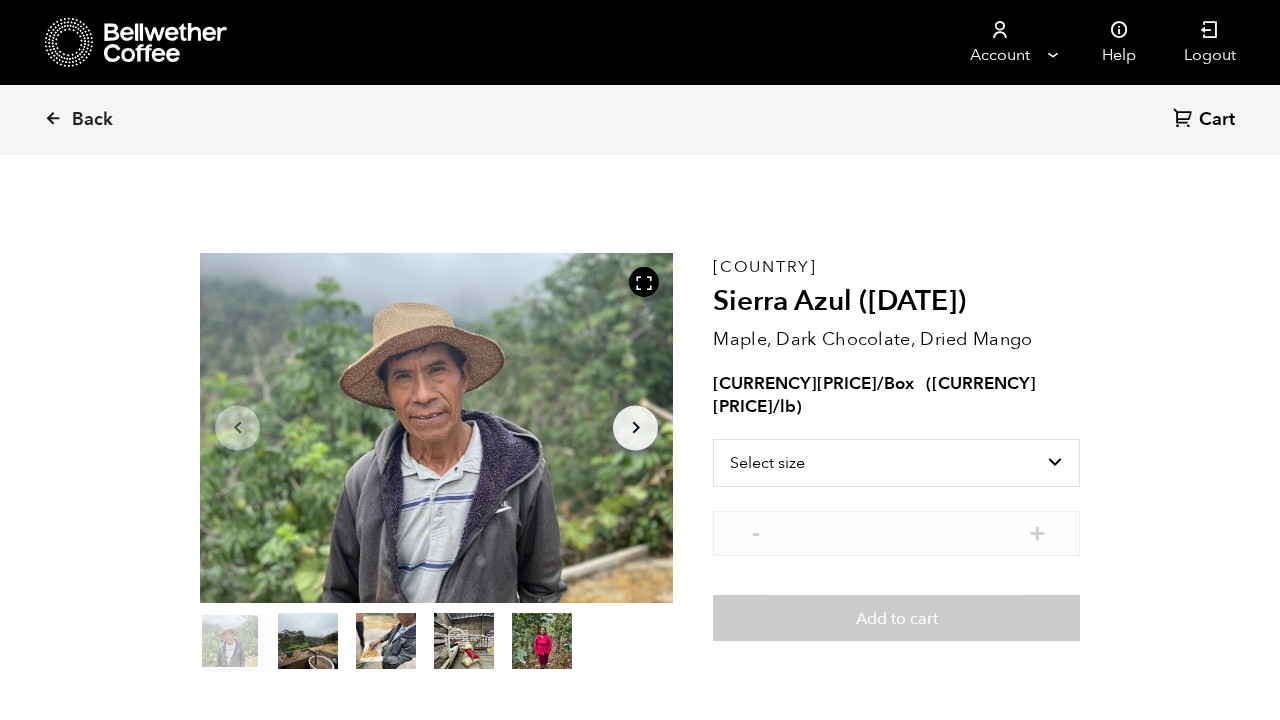 scroll, scrollTop: 0, scrollLeft: 0, axis: both 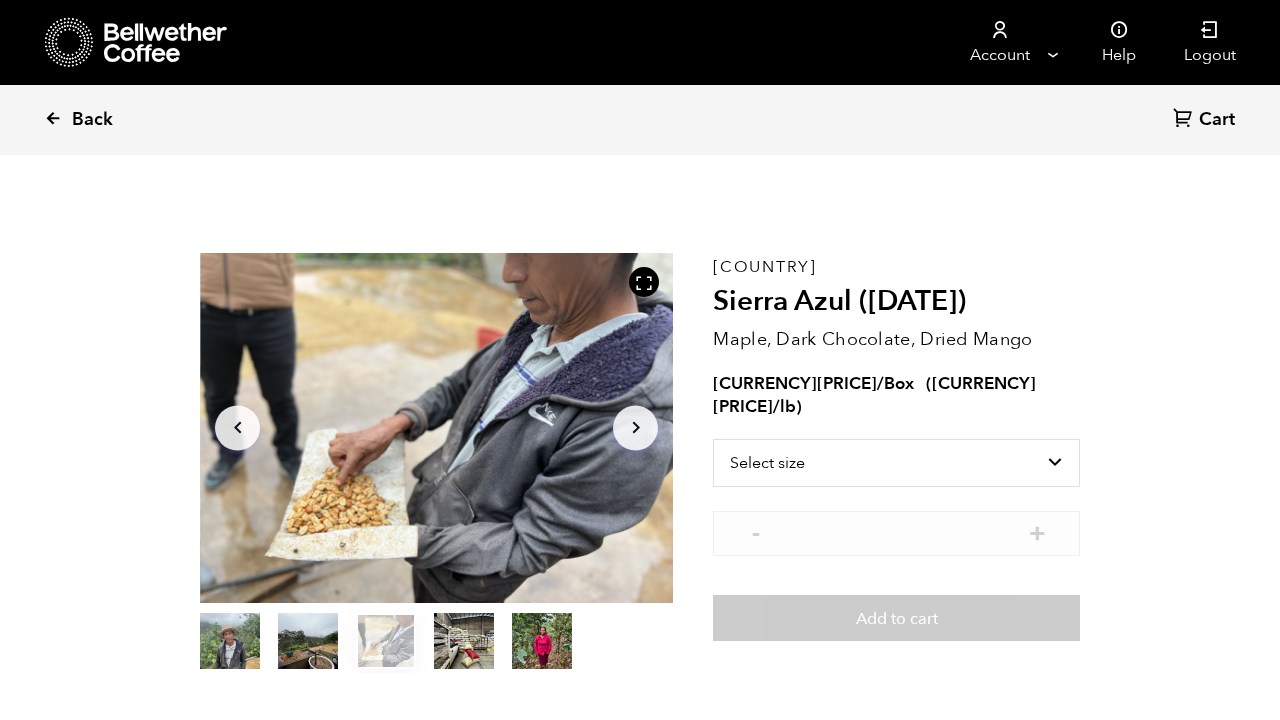 click on "Back" at bounding box center [106, 120] 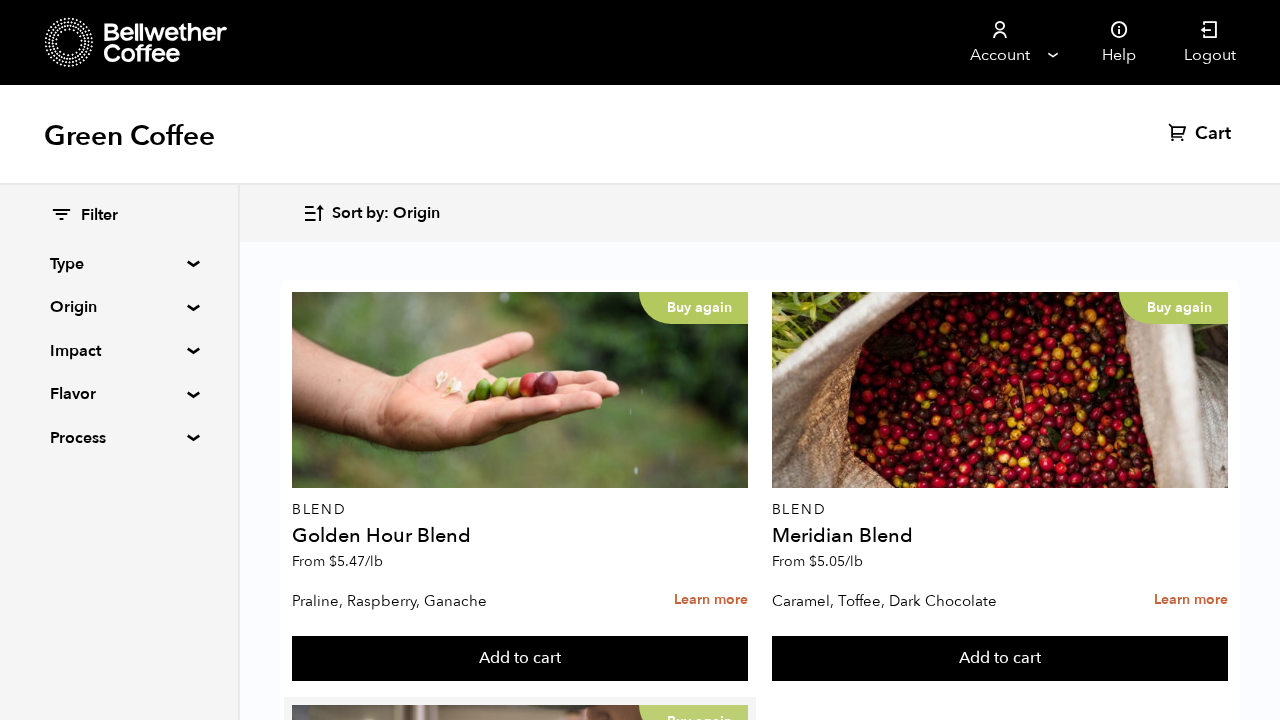 scroll, scrollTop: 573, scrollLeft: 0, axis: vertical 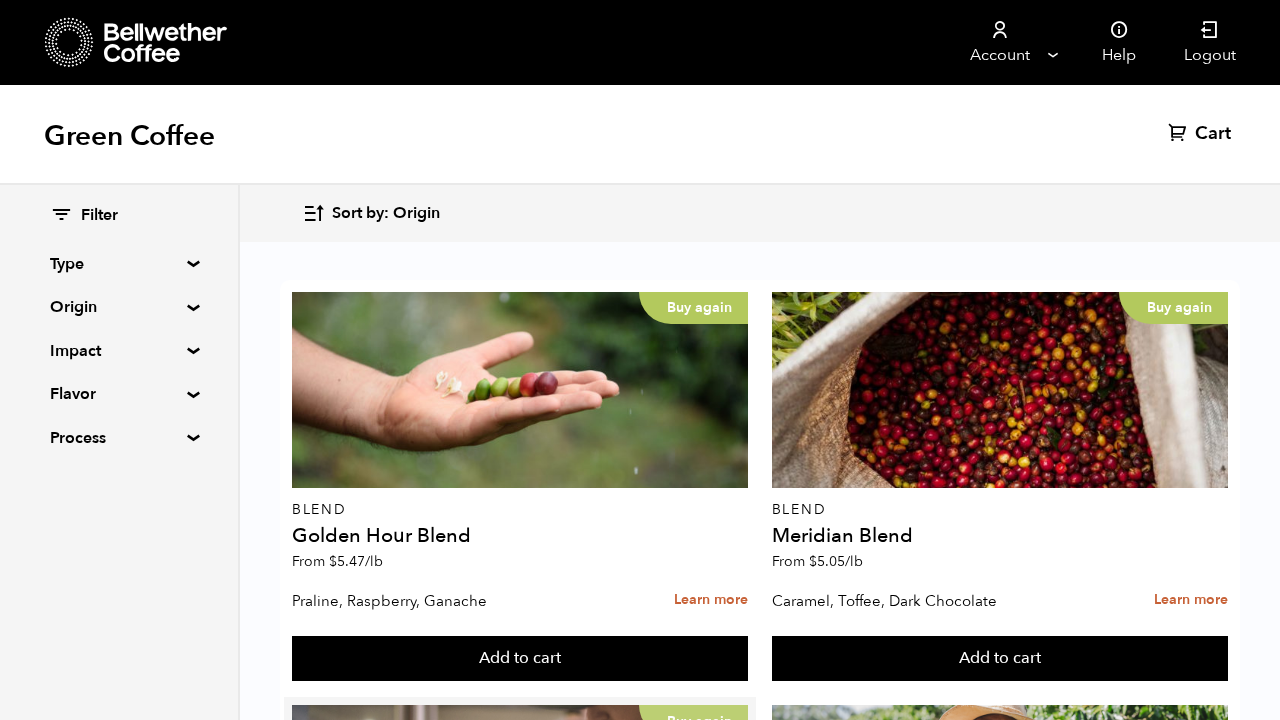 click on "Buy again" at bounding box center [520, 803] 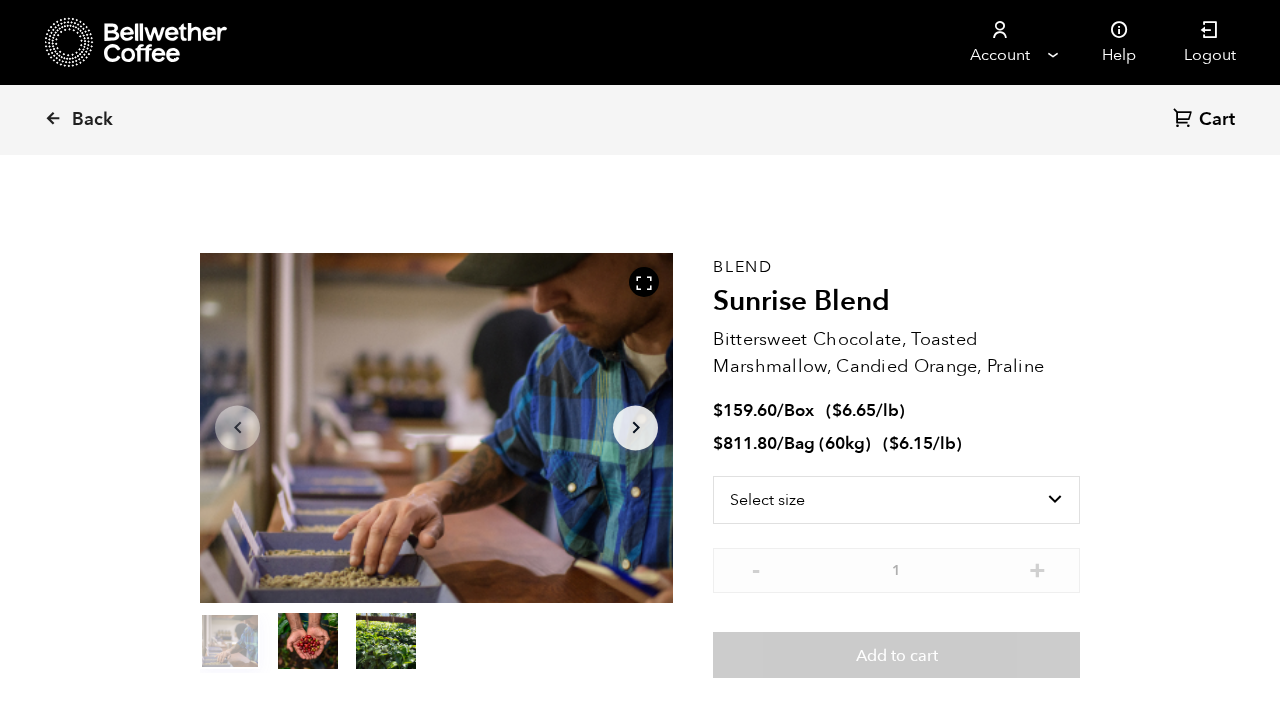 scroll, scrollTop: 0, scrollLeft: 0, axis: both 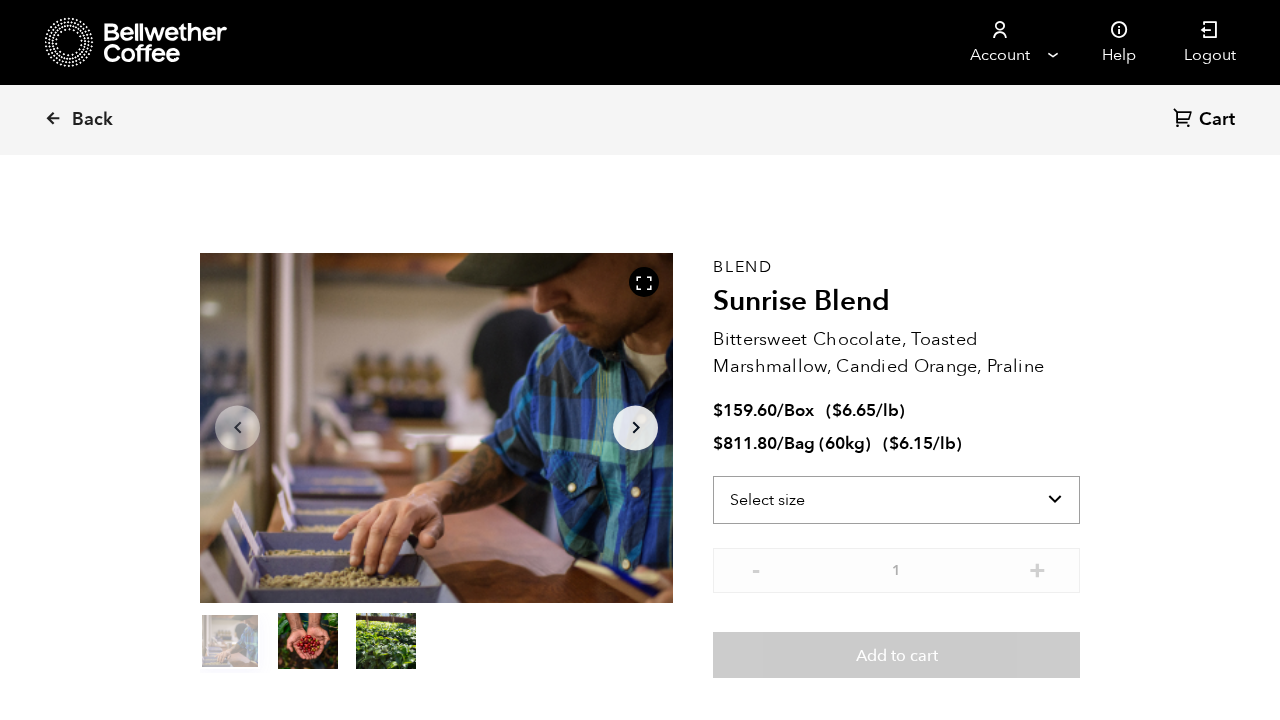 select on "bag-3" 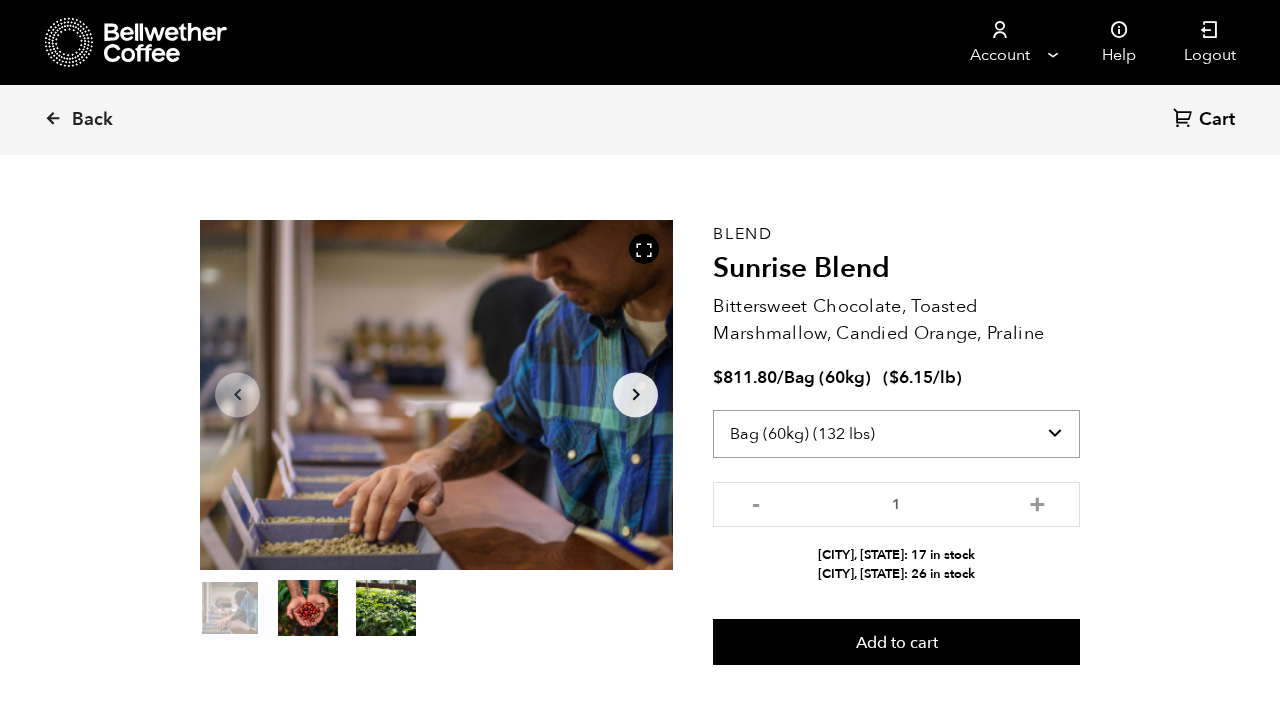 scroll, scrollTop: 35, scrollLeft: 0, axis: vertical 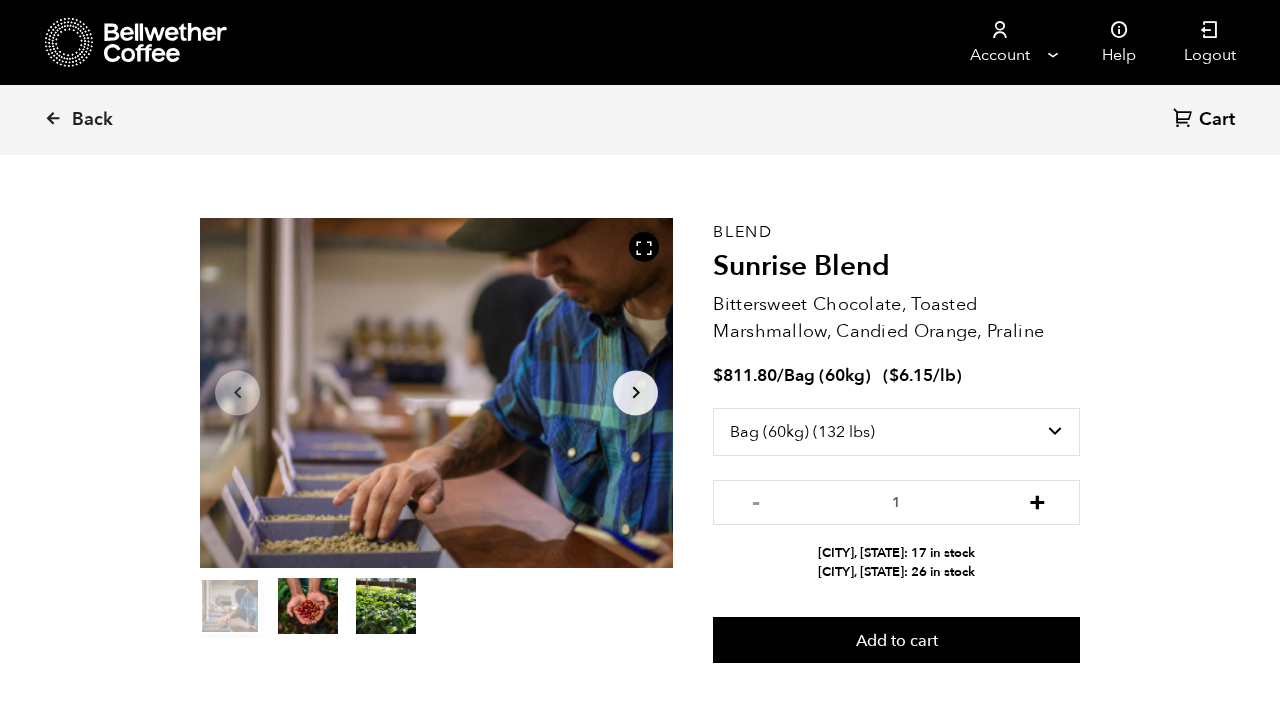 click on "+" at bounding box center [1037, 500] 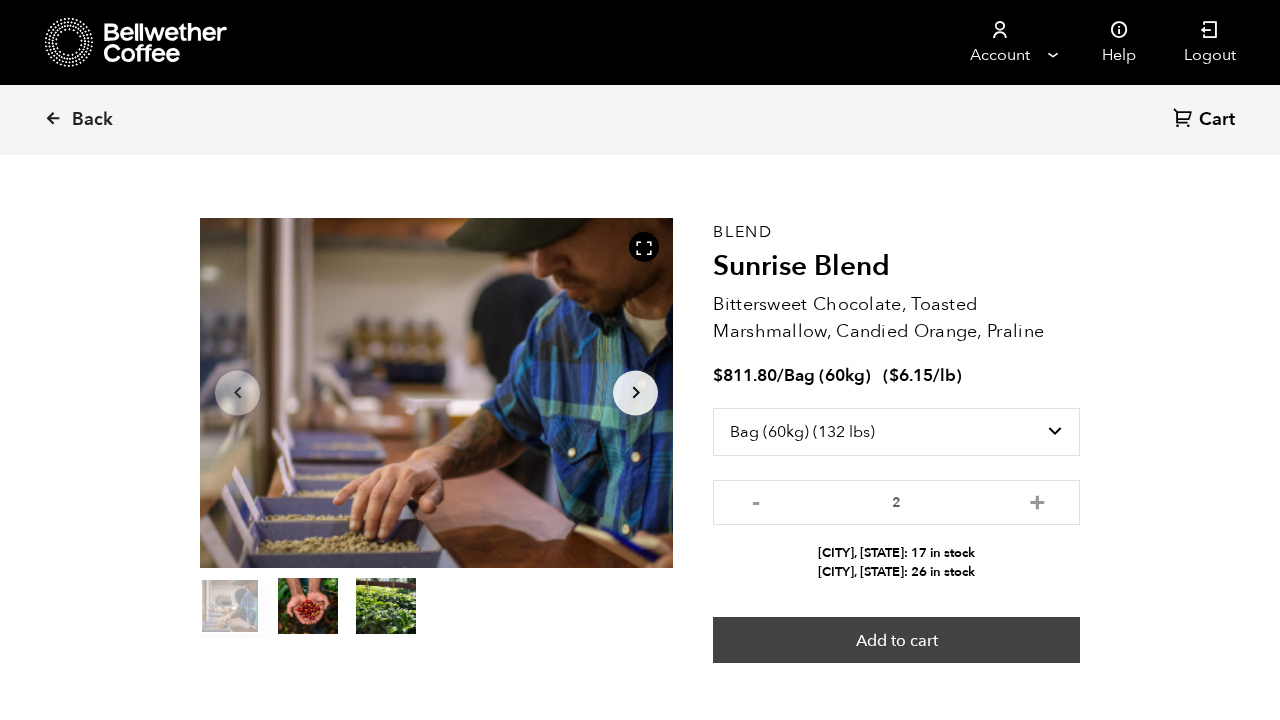 click on "Add to cart" at bounding box center [896, 640] 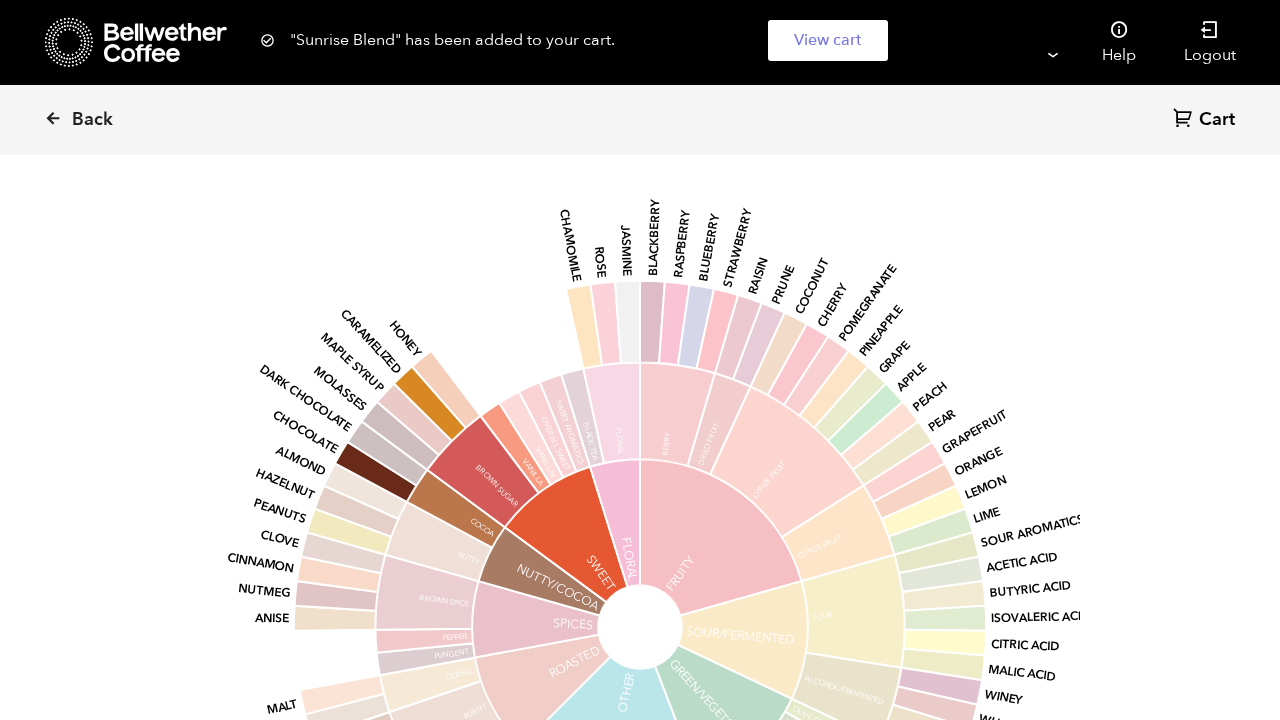 scroll, scrollTop: 1474, scrollLeft: 0, axis: vertical 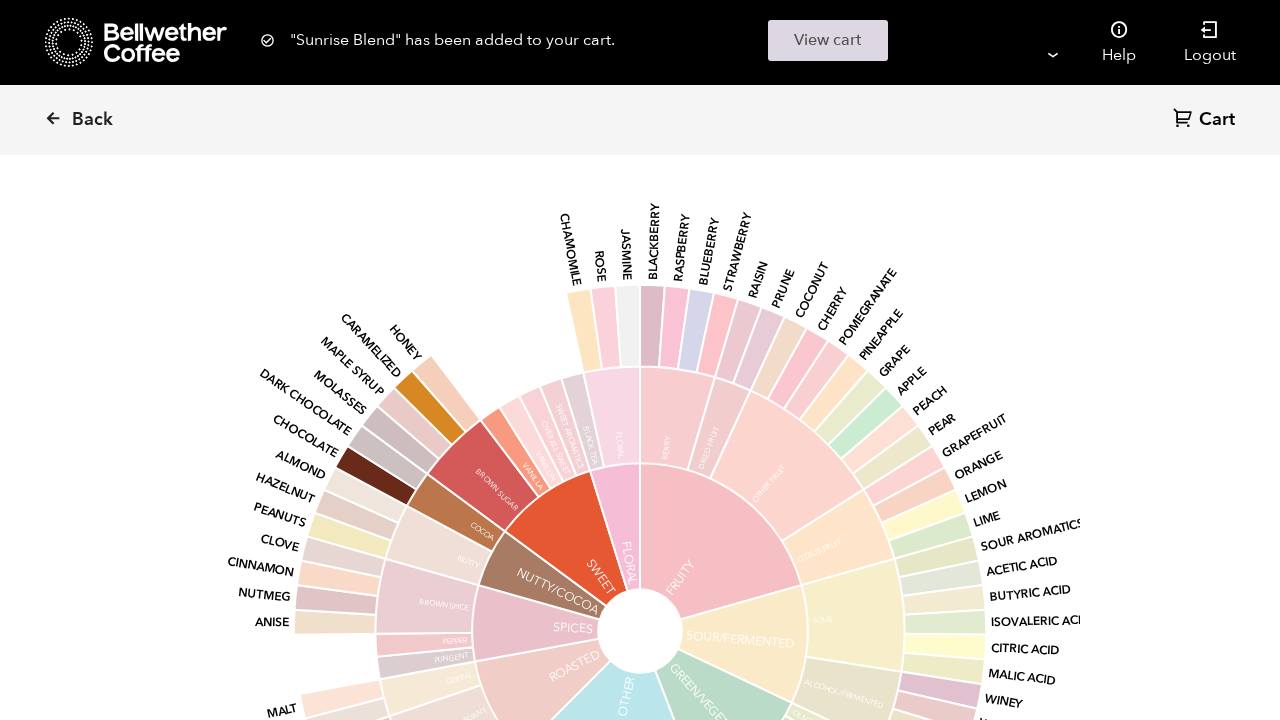 click on "View cart" at bounding box center (828, 40) 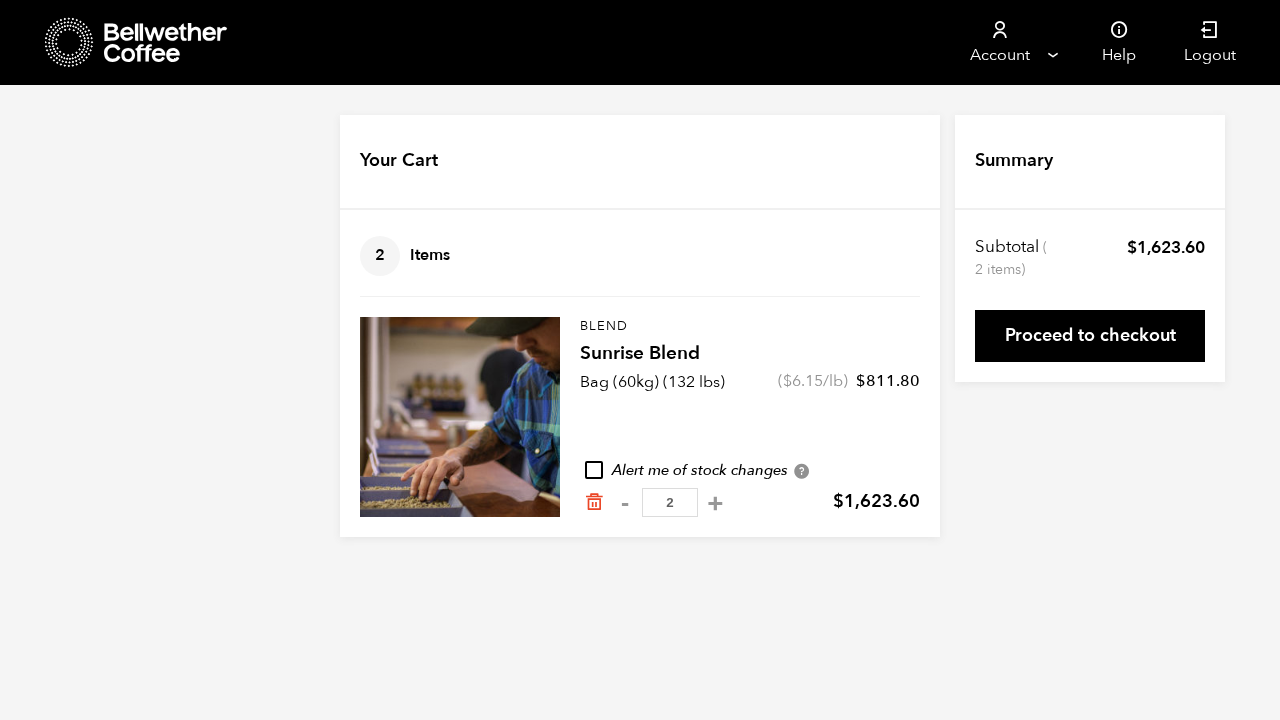 scroll, scrollTop: 0, scrollLeft: 0, axis: both 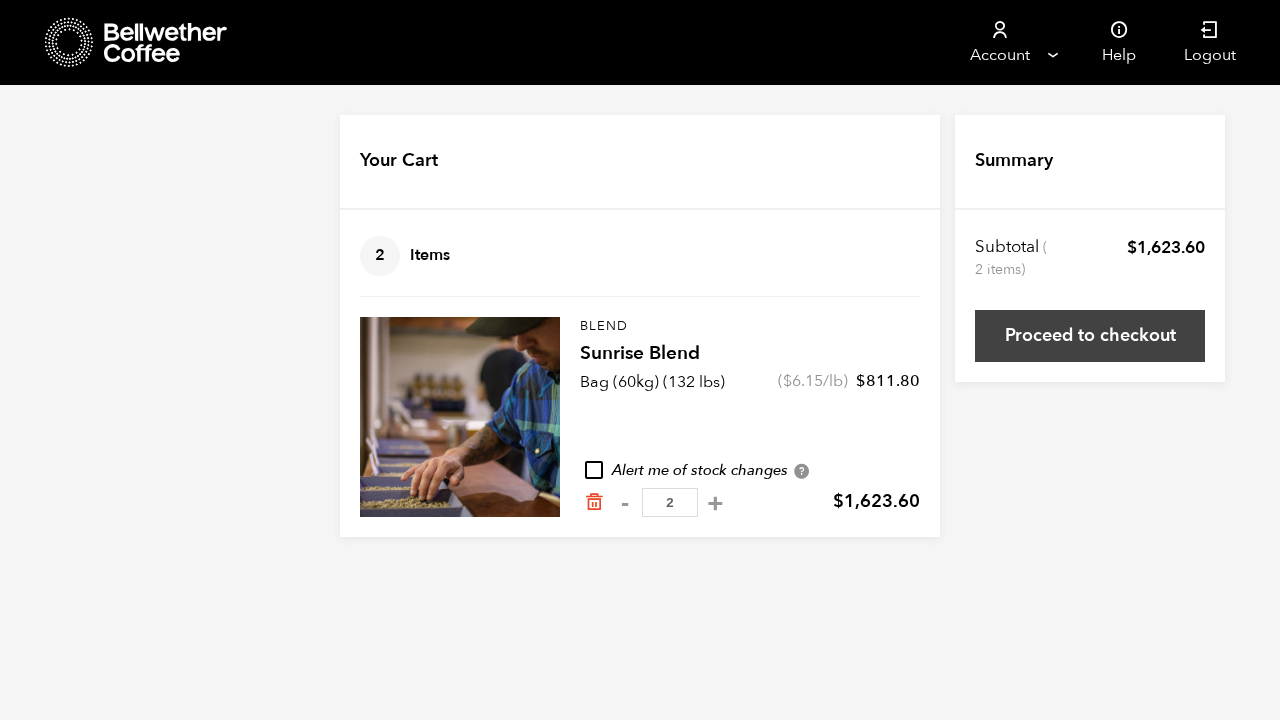 click on "Proceed to checkout" at bounding box center [1090, 336] 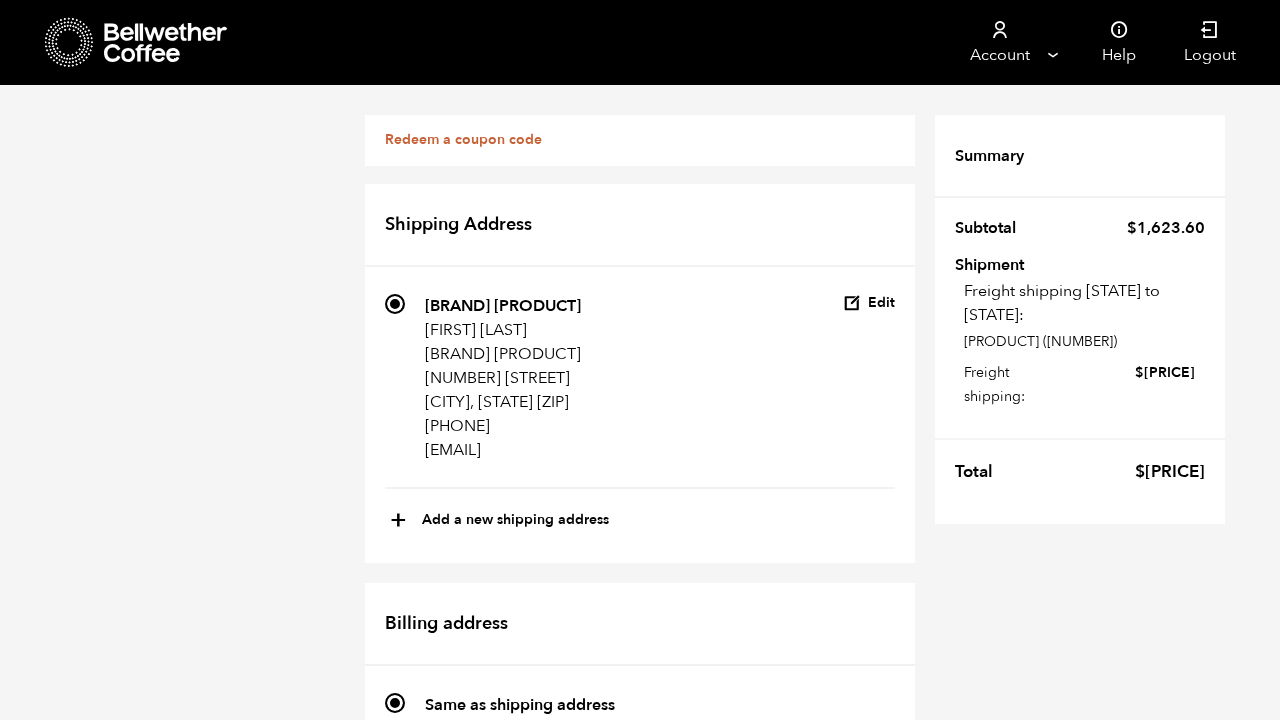 scroll, scrollTop: 0, scrollLeft: 0, axis: both 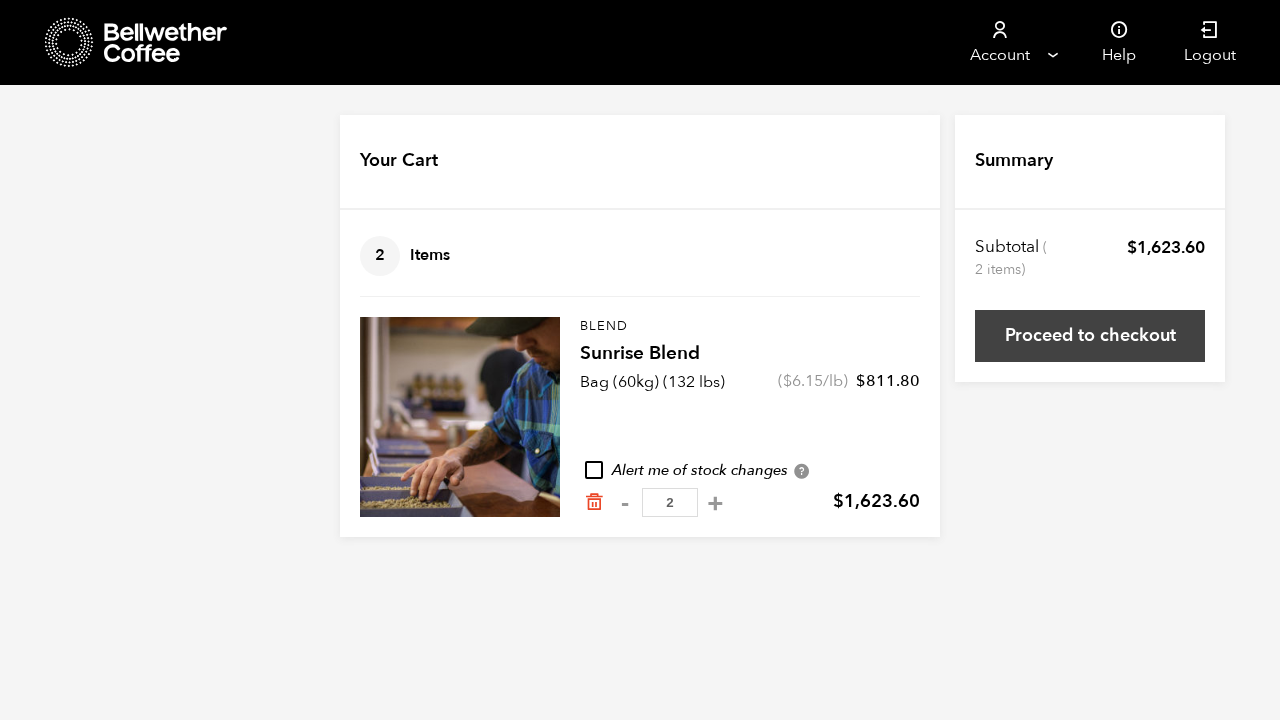 click on "Proceed to checkout" at bounding box center [1090, 336] 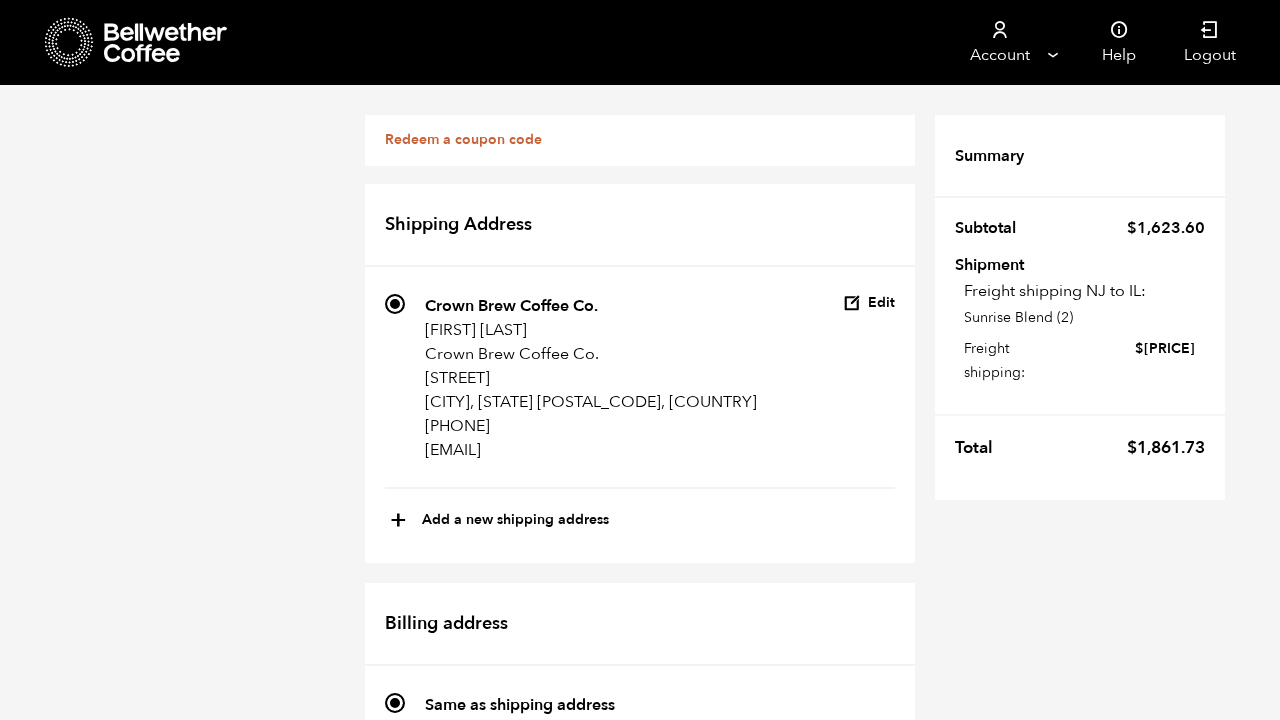scroll, scrollTop: 0, scrollLeft: 0, axis: both 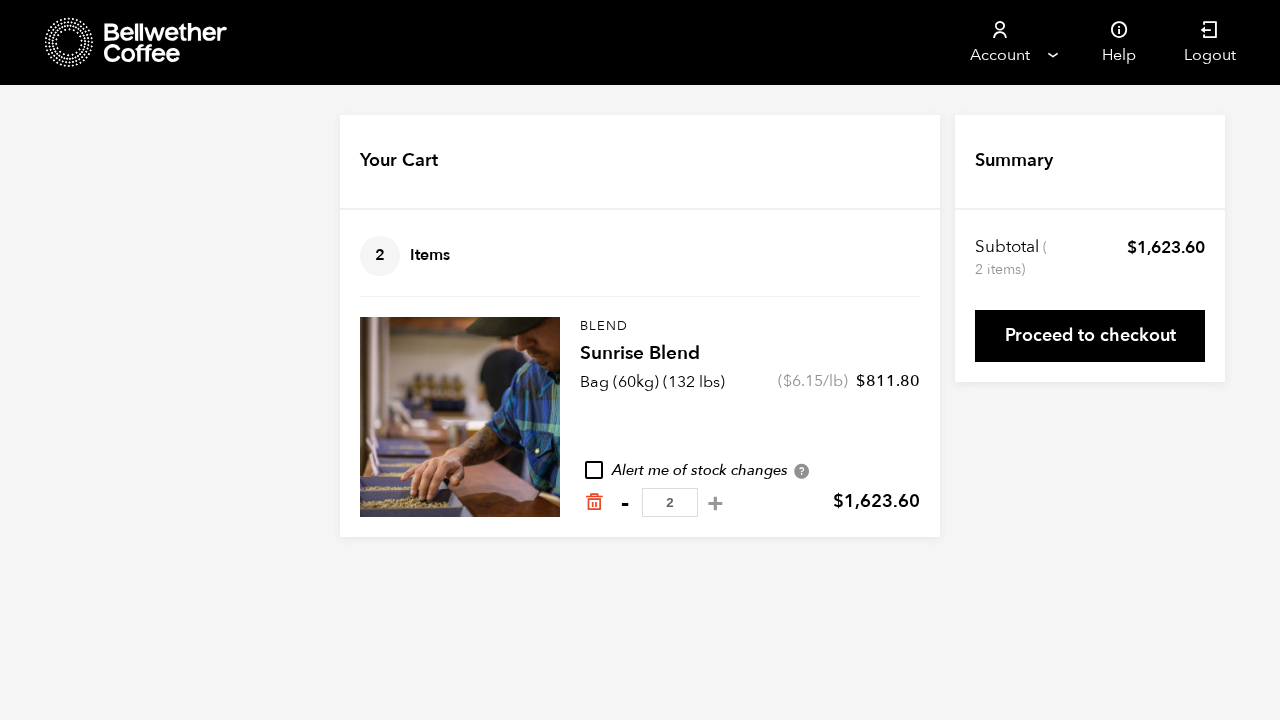 click on "-" at bounding box center [624, 503] 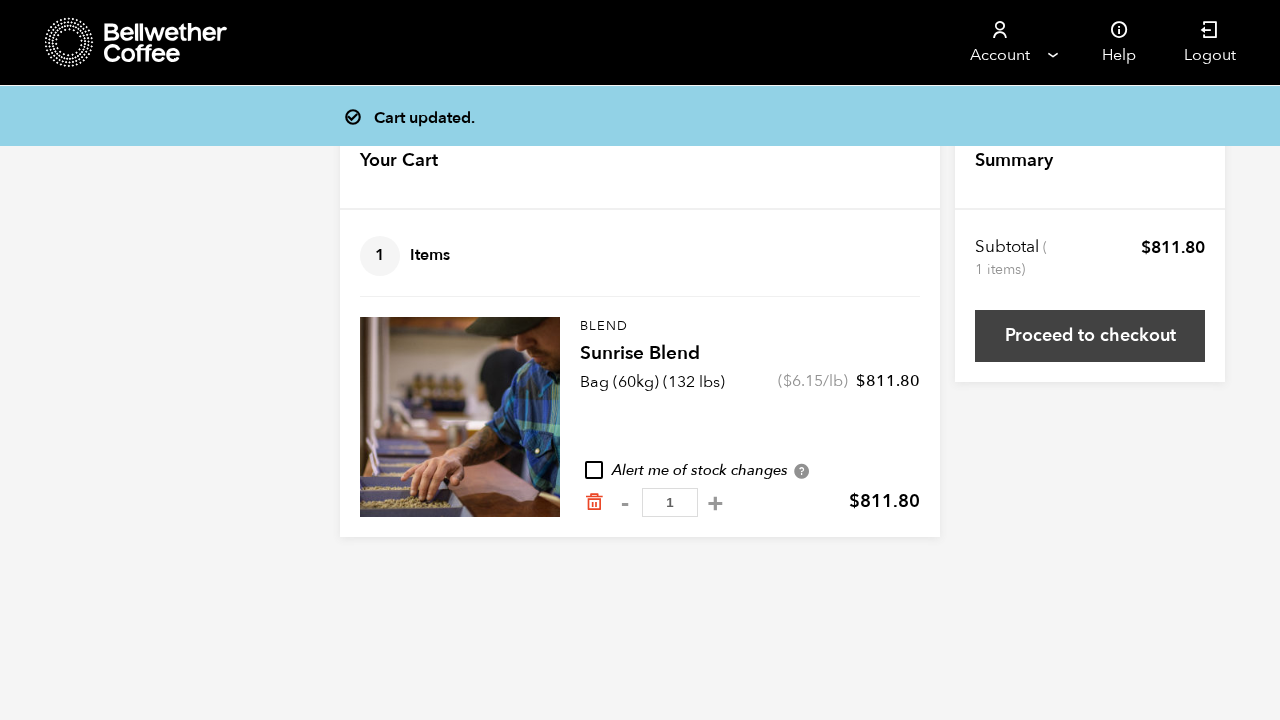 click on "Proceed to checkout" at bounding box center [1090, 336] 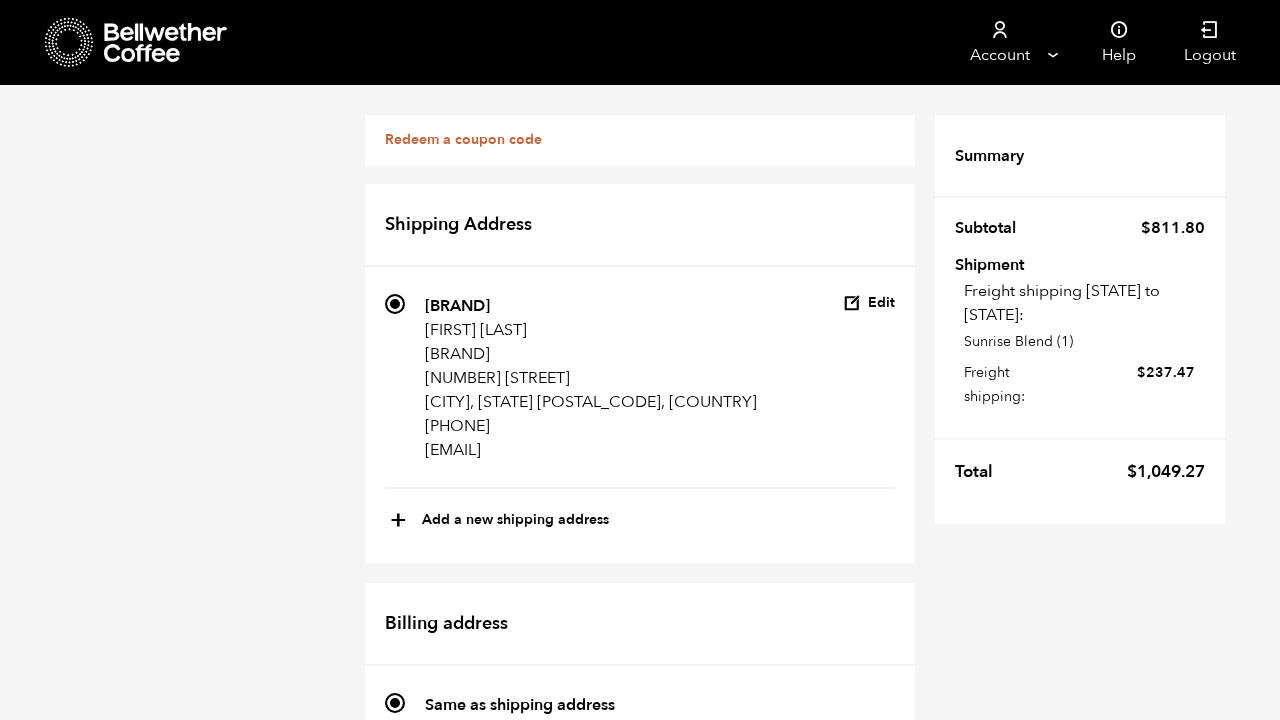 scroll, scrollTop: 0, scrollLeft: 0, axis: both 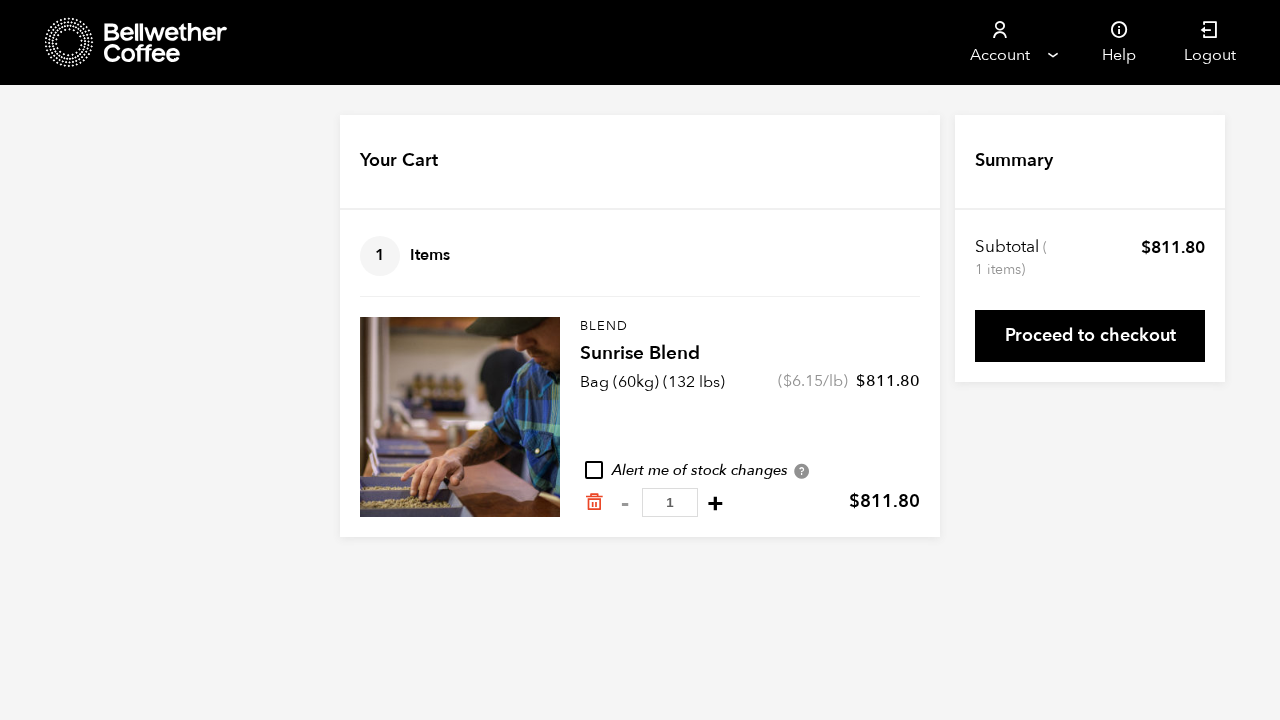 click on "+" at bounding box center [715, 503] 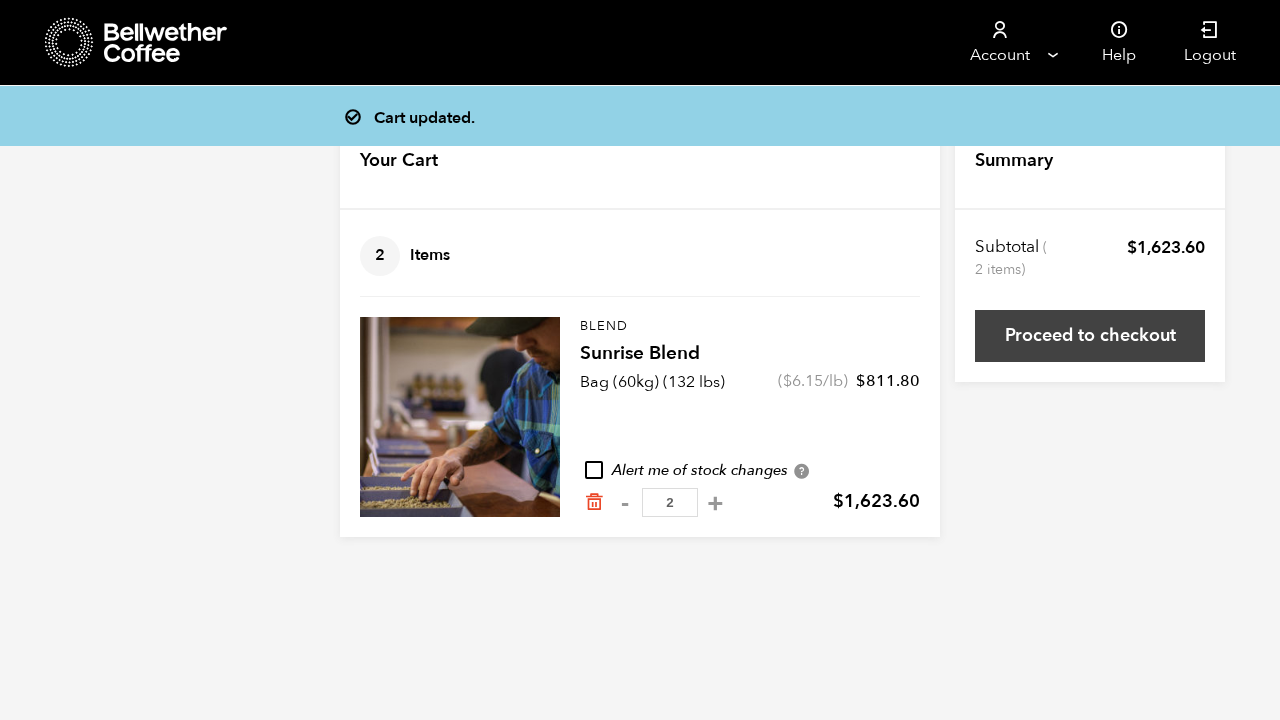 click on "Proceed to checkout" at bounding box center (1090, 336) 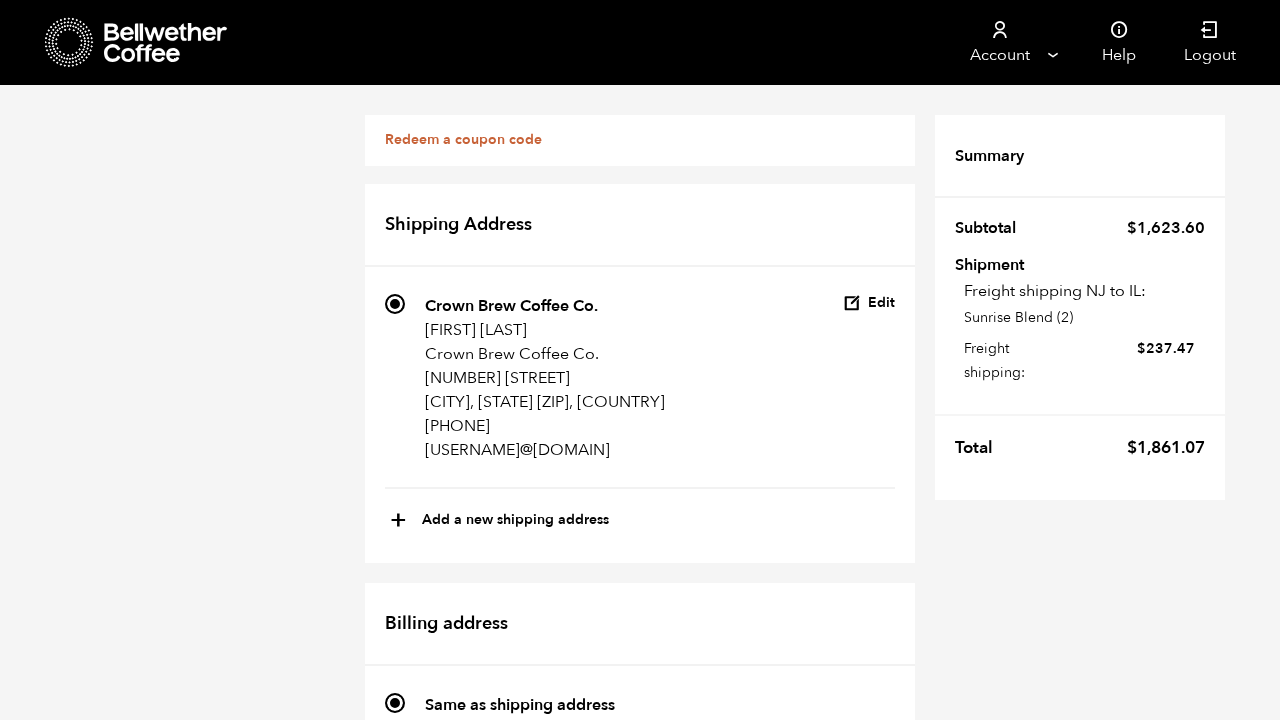 scroll, scrollTop: 958, scrollLeft: 0, axis: vertical 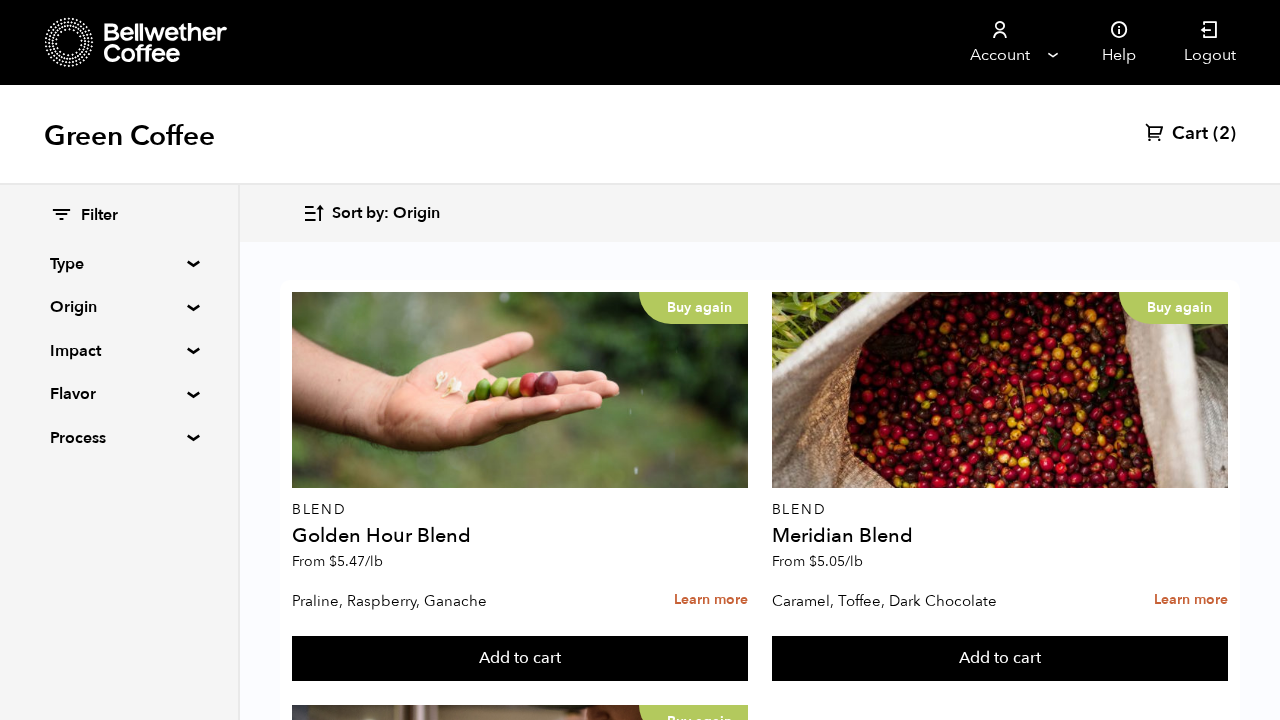 click on "Buy again" at bounding box center (1000, 2869) 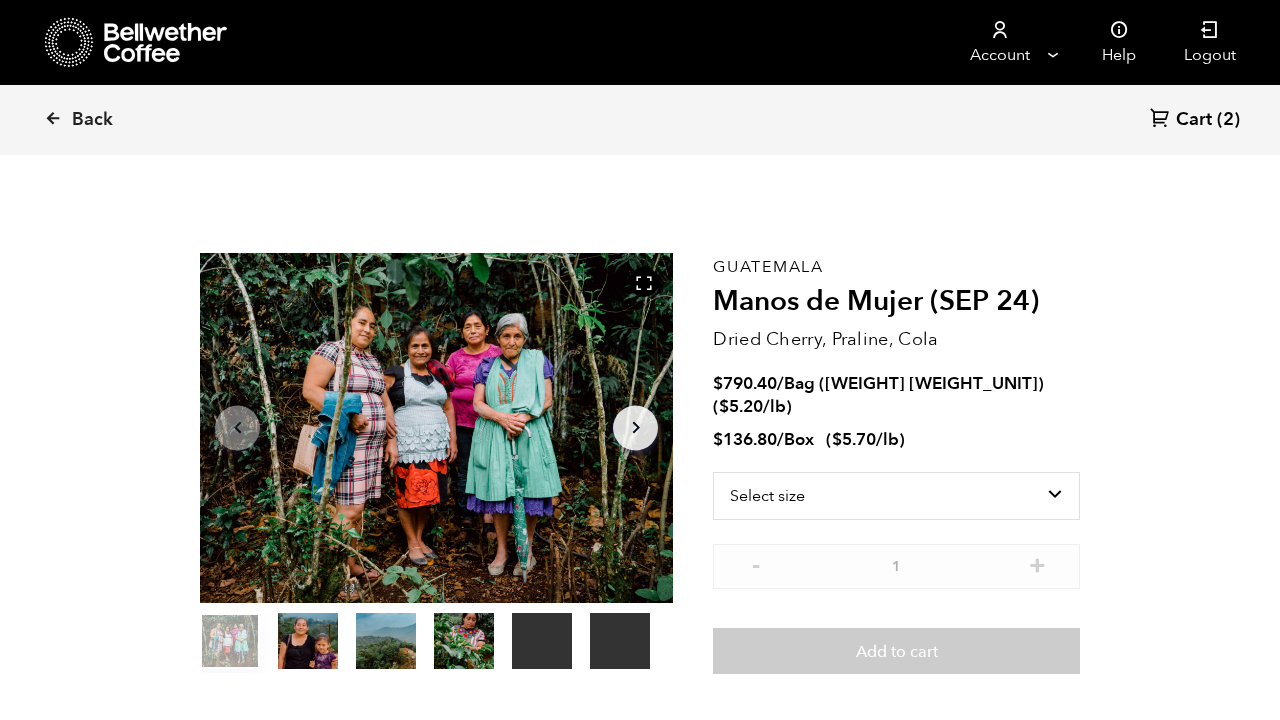 scroll, scrollTop: 0, scrollLeft: 0, axis: both 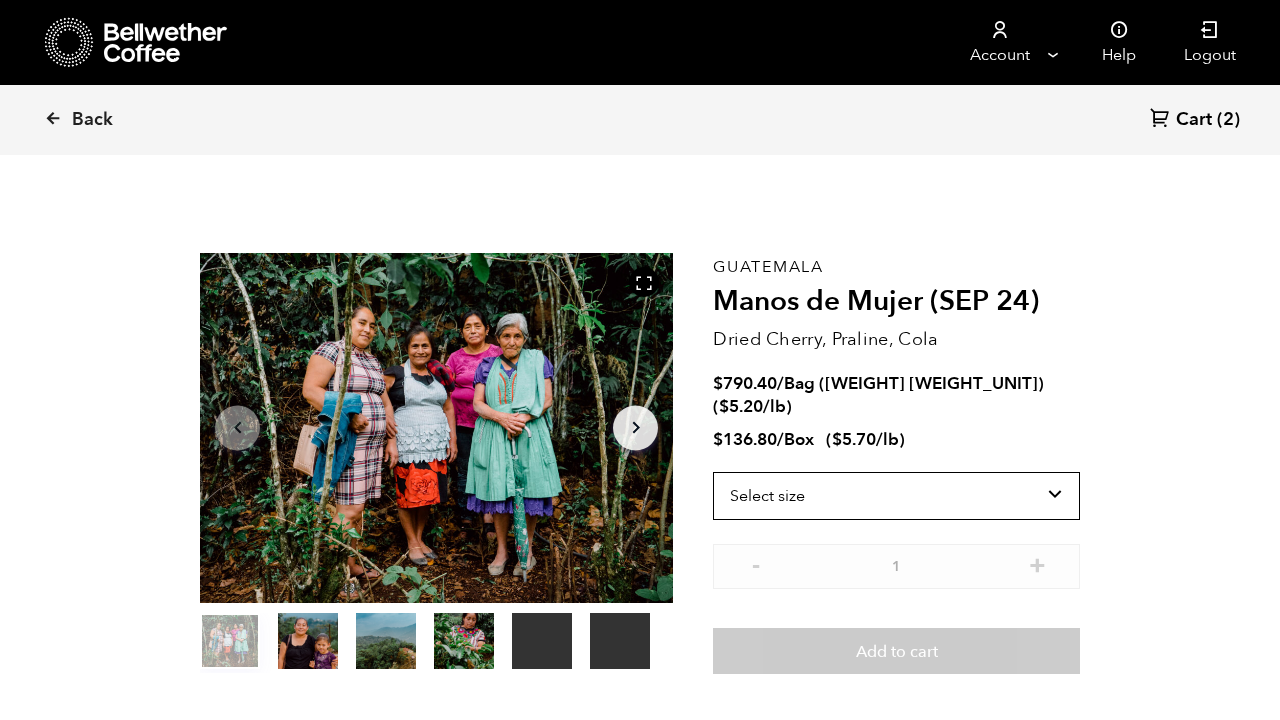 drag, startPoint x: 869, startPoint y: 458, endPoint x: 1124, endPoint y: 351, distance: 276.53934 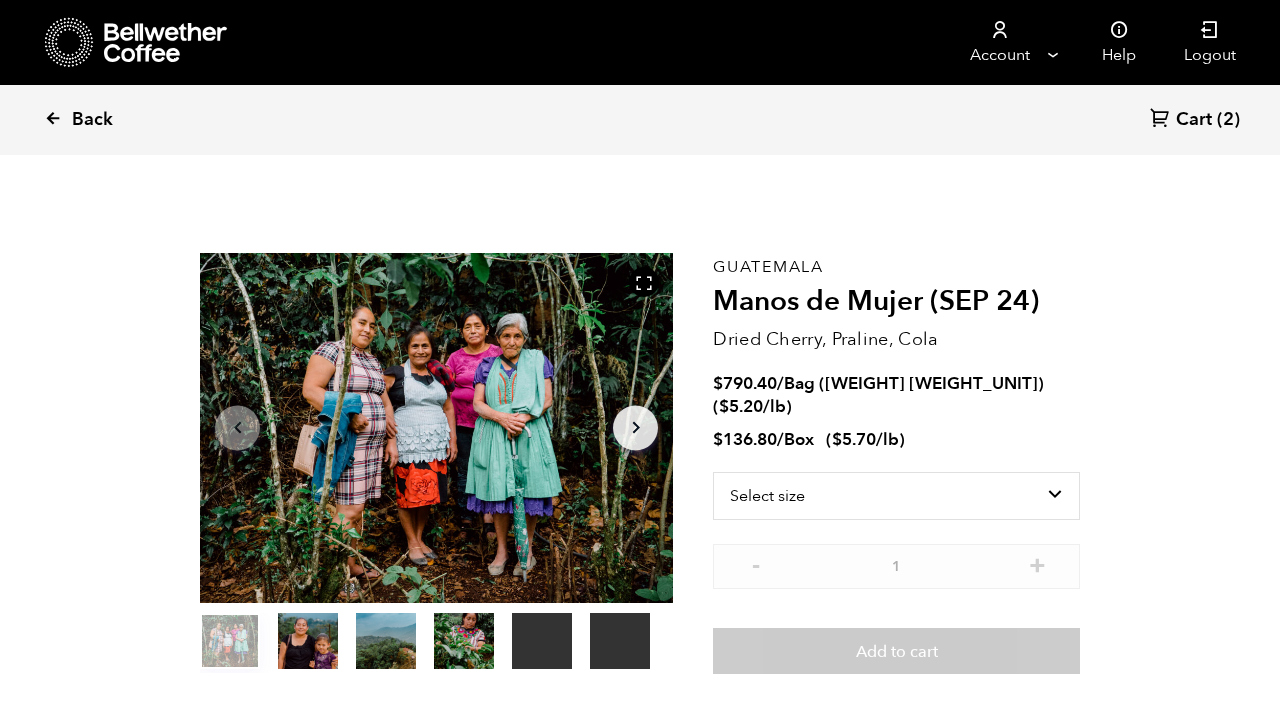 click on "Back" at bounding box center [92, 120] 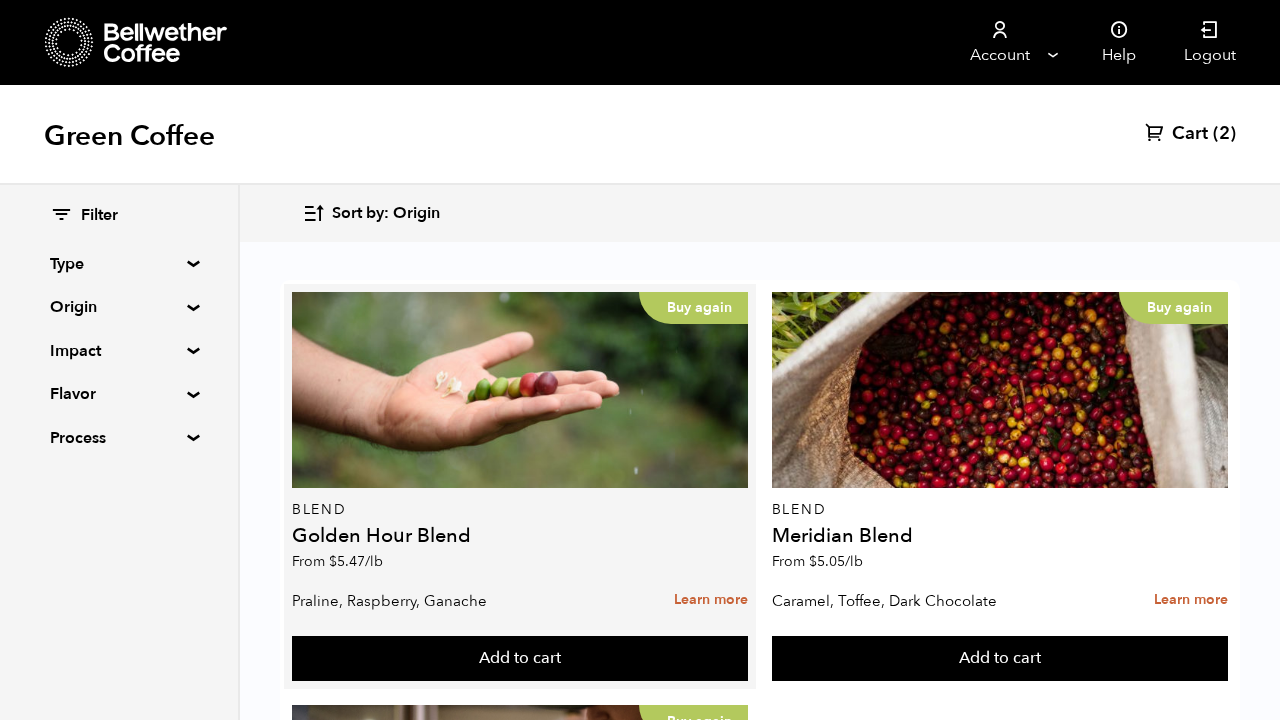 scroll, scrollTop: 478, scrollLeft: 0, axis: vertical 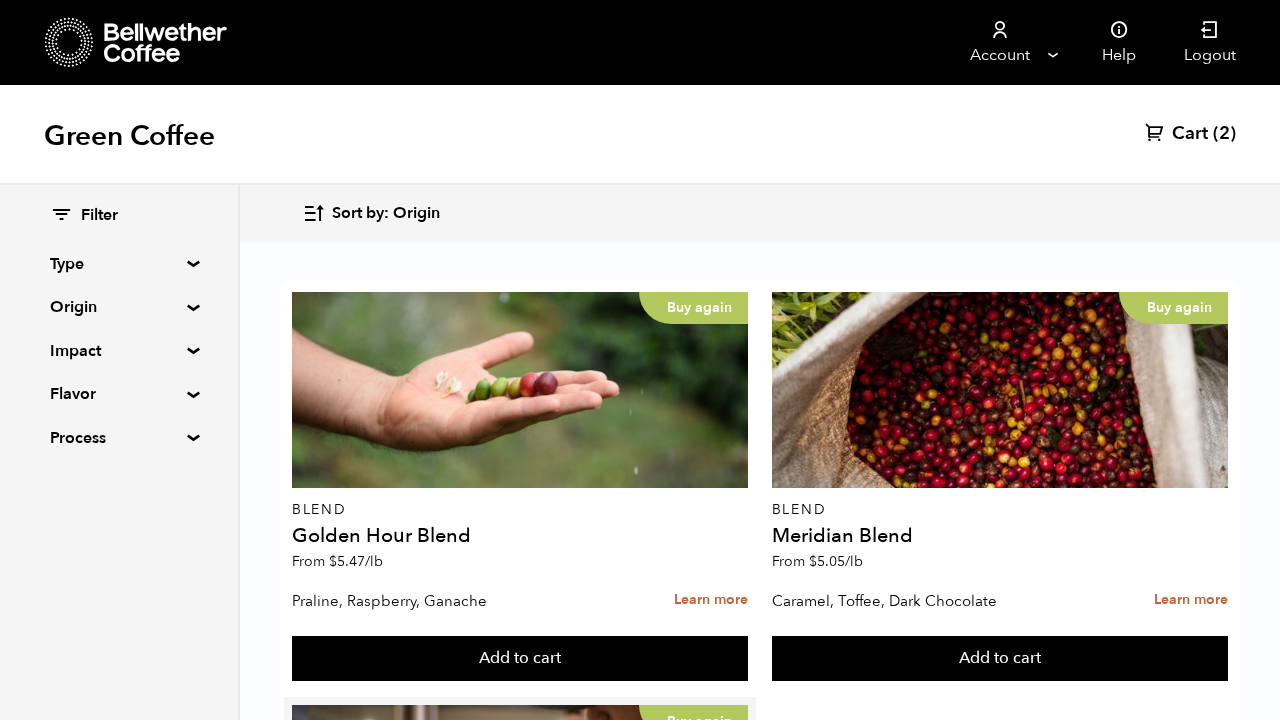 click on "Sunrise Blend" at bounding box center (520, 536) 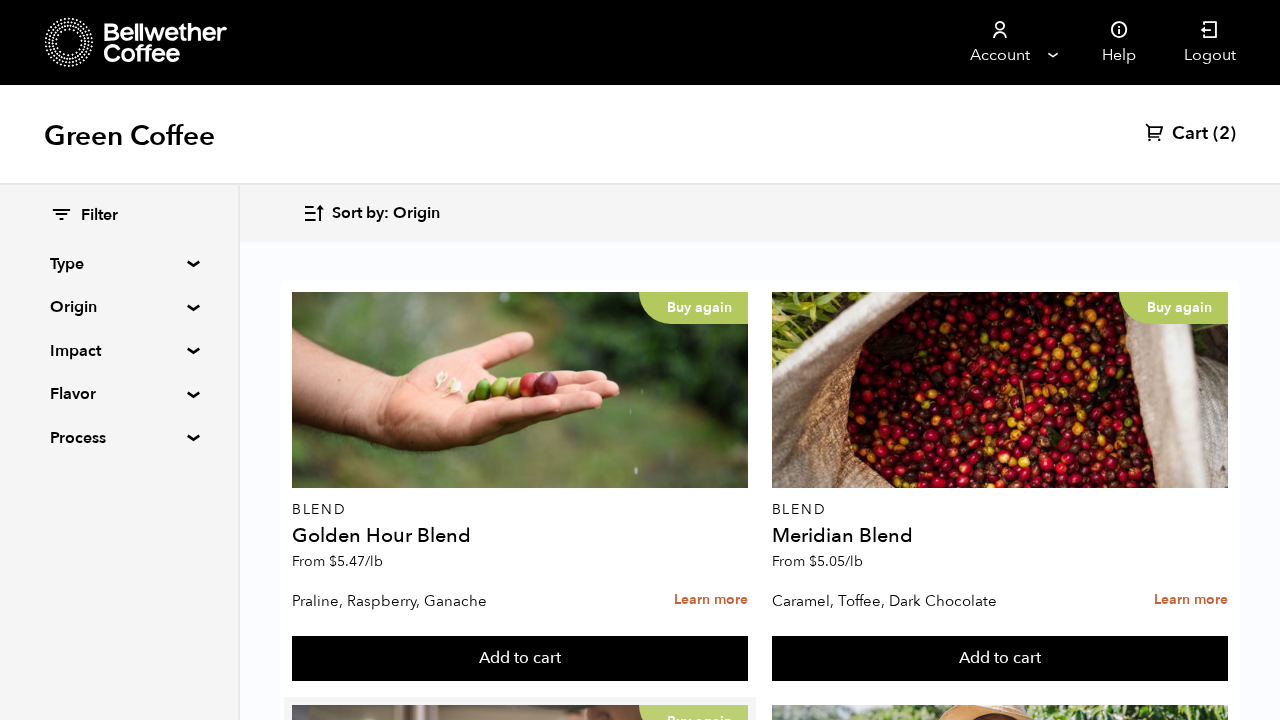 click on "Buy again" at bounding box center [520, 803] 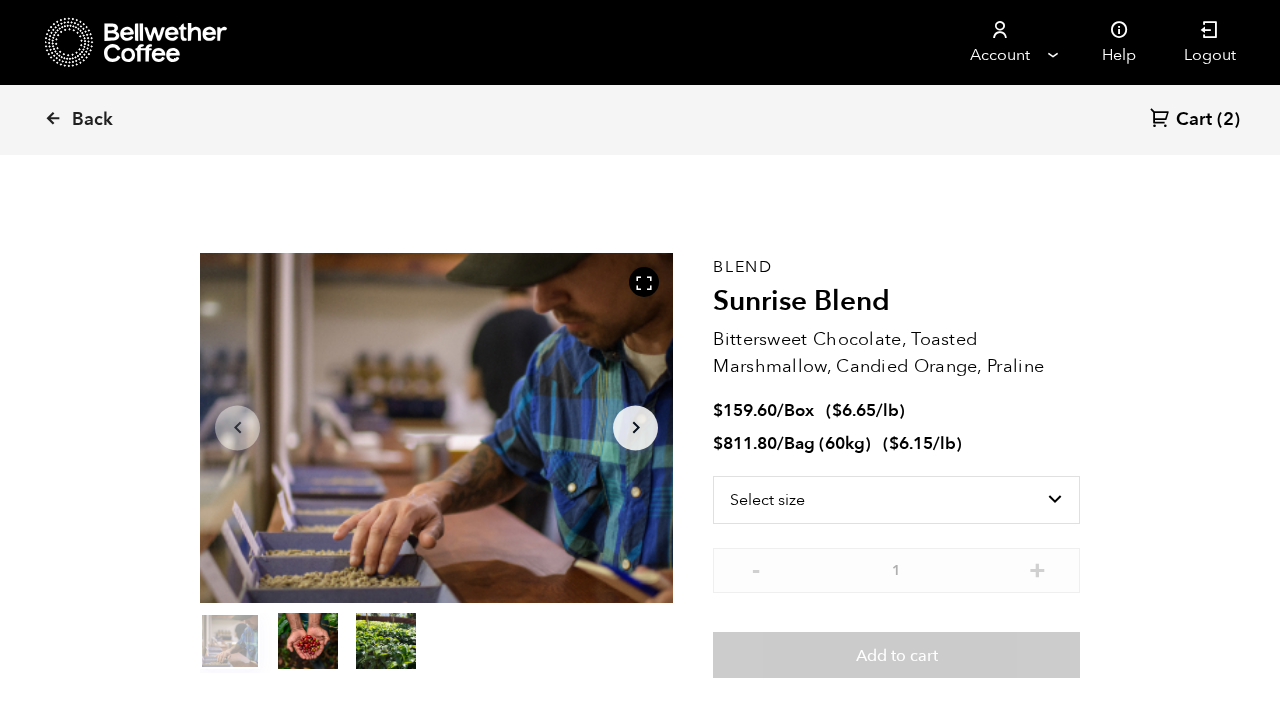 scroll, scrollTop: 0, scrollLeft: 0, axis: both 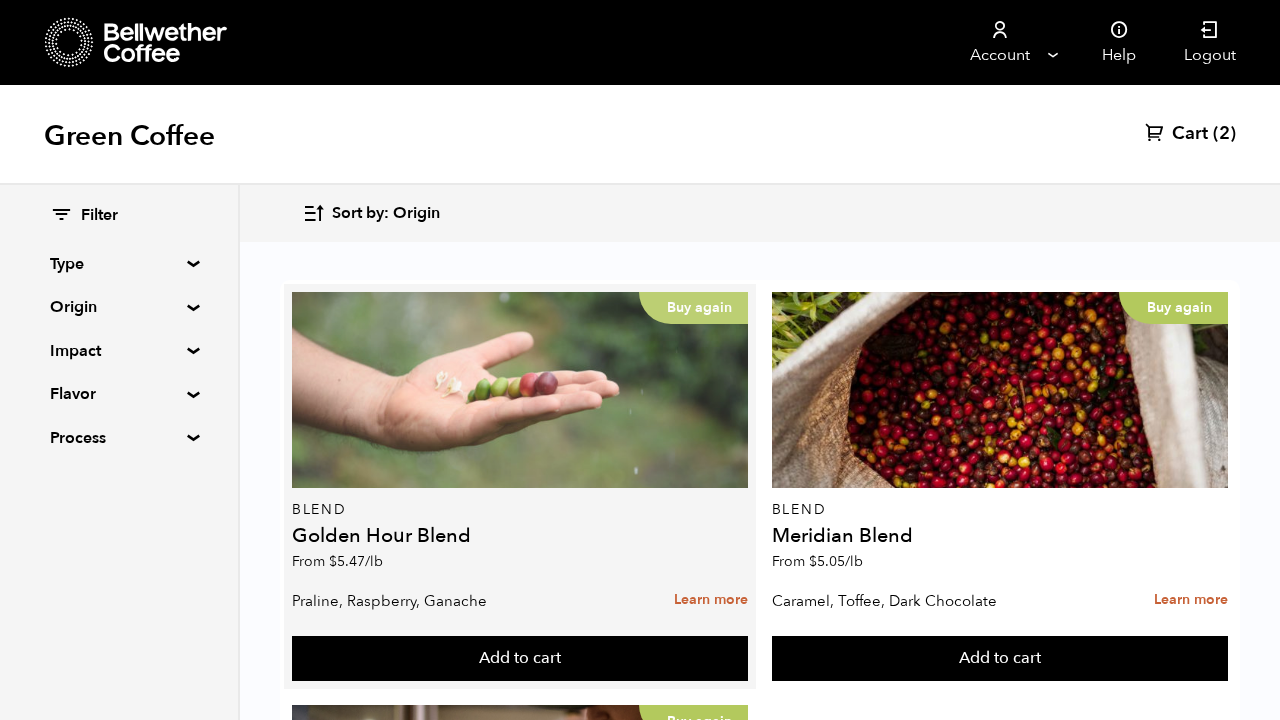click on "Buy again" at bounding box center [520, 390] 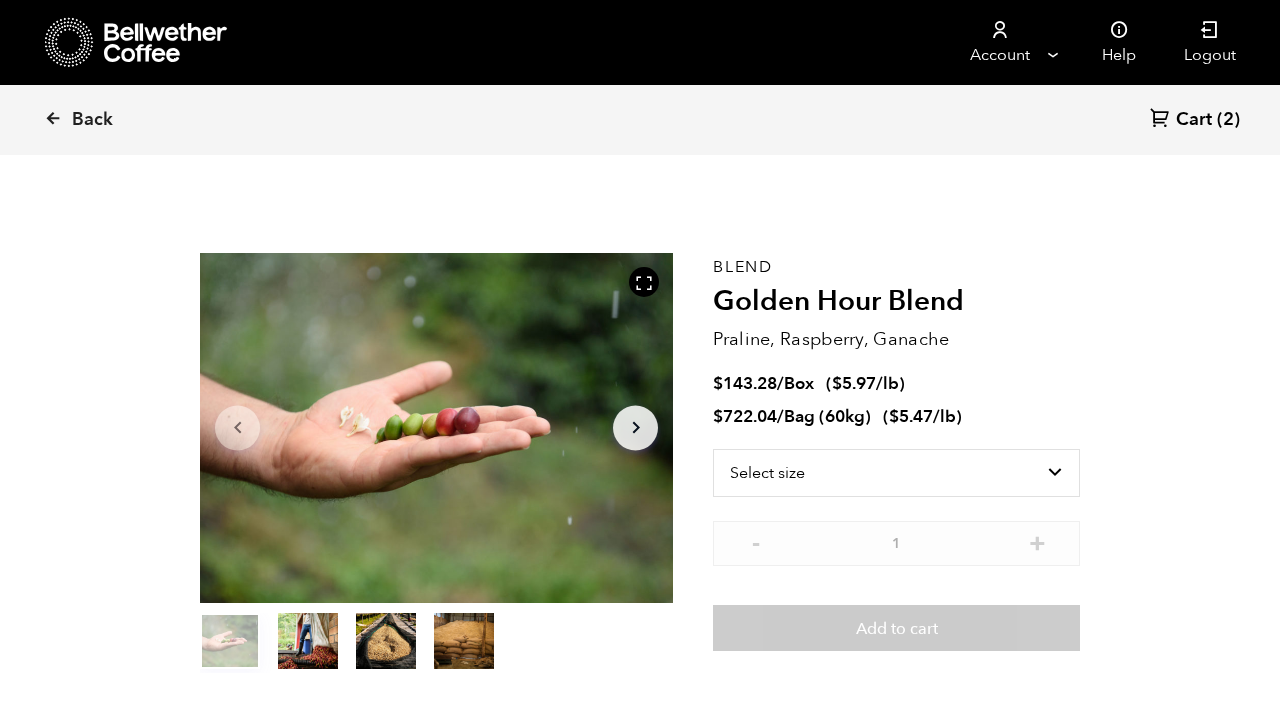 scroll, scrollTop: 0, scrollLeft: 0, axis: both 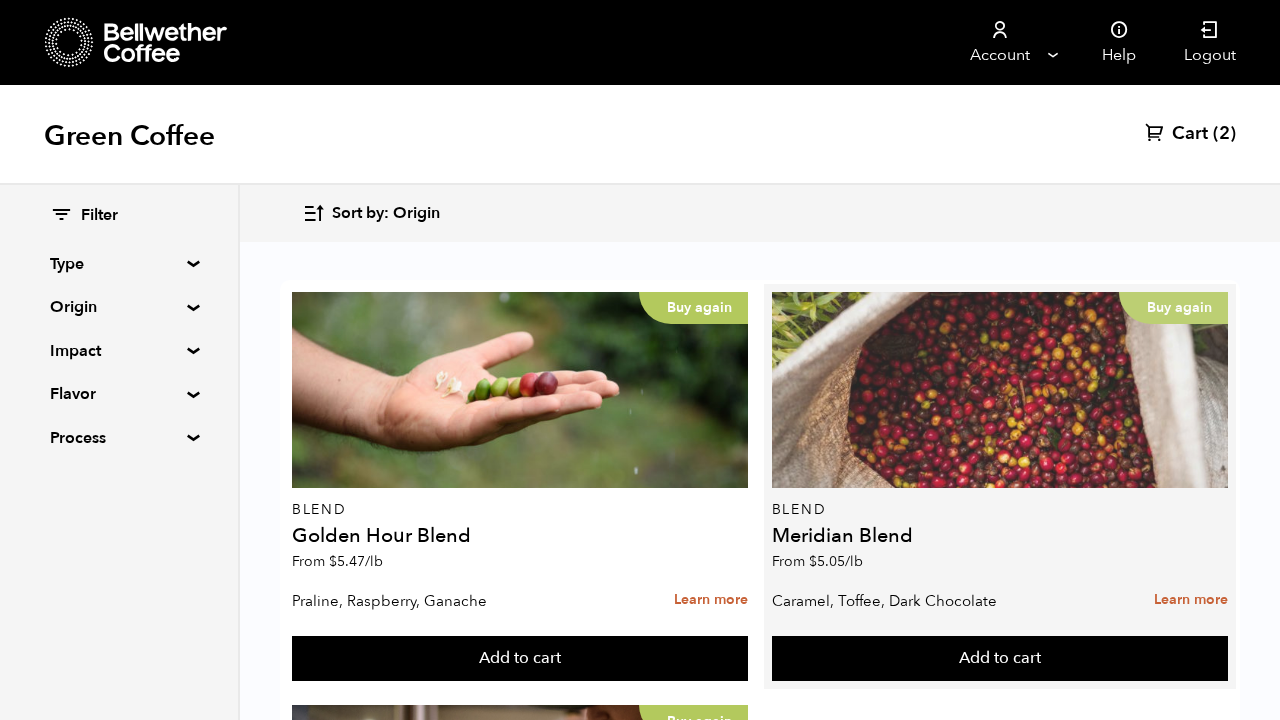 click on "Buy again" at bounding box center (1000, 390) 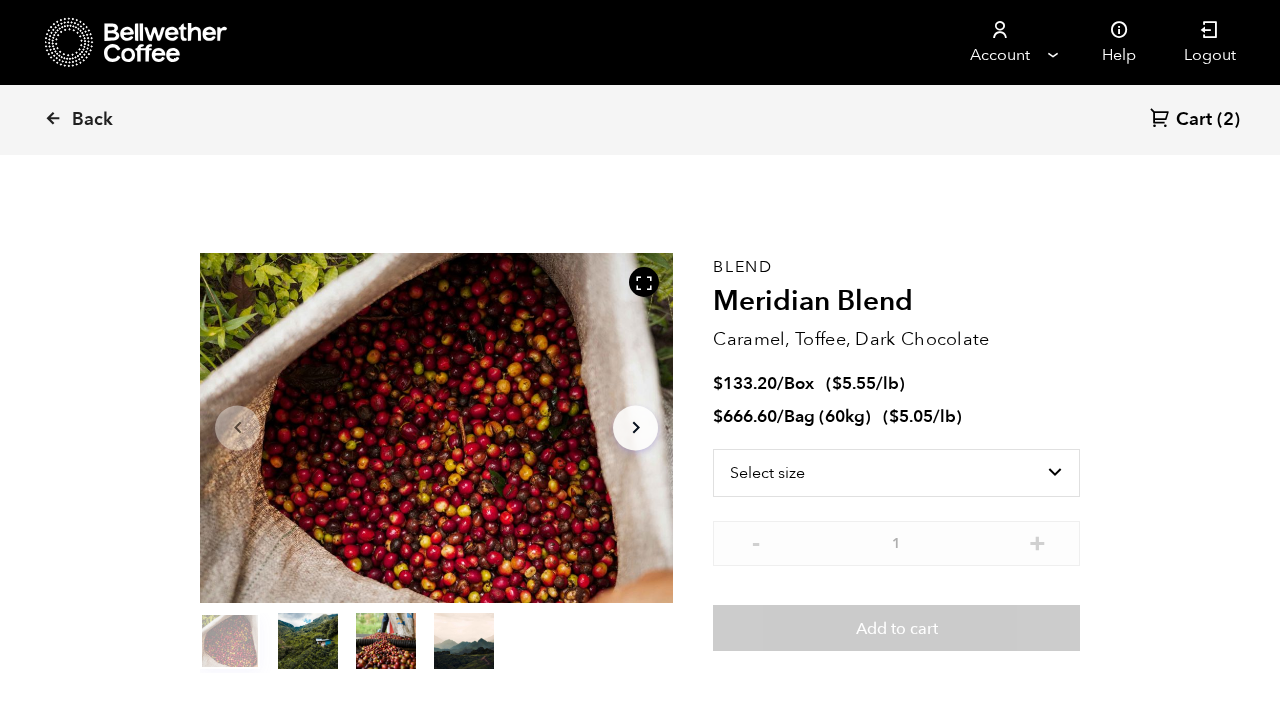 scroll, scrollTop: 0, scrollLeft: 0, axis: both 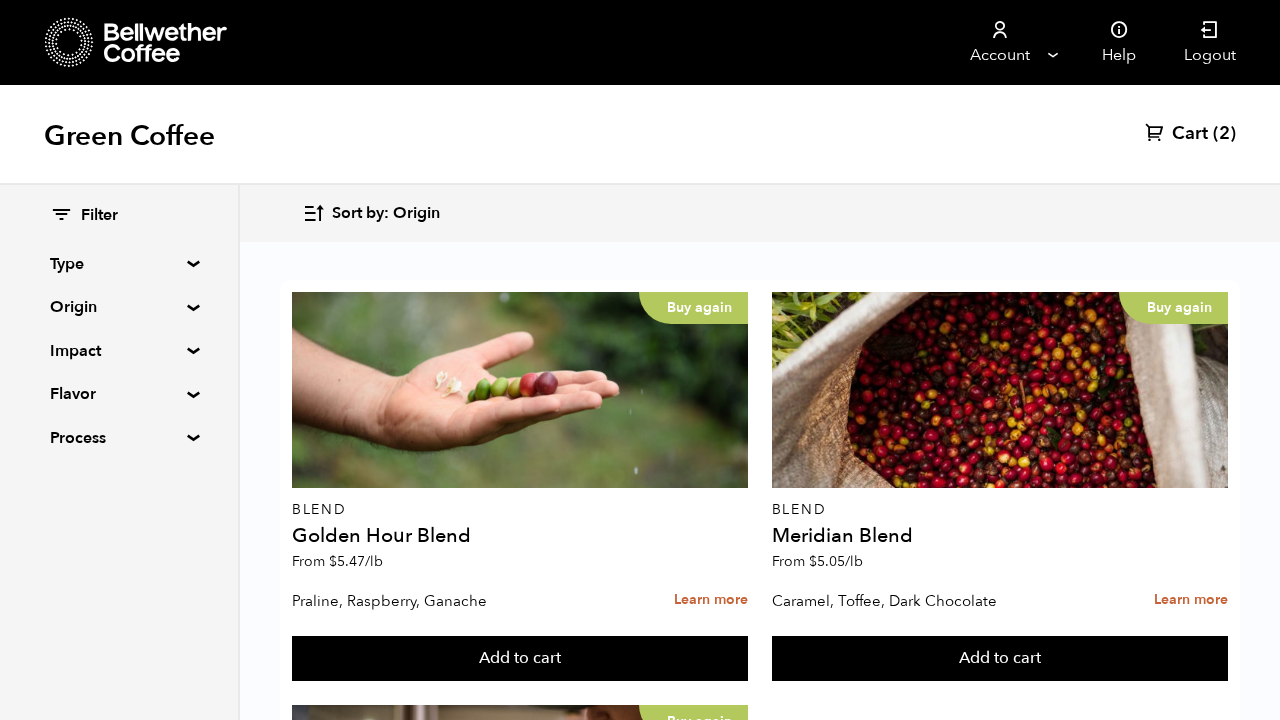click on "Buy again" at bounding box center [1000, 2869] 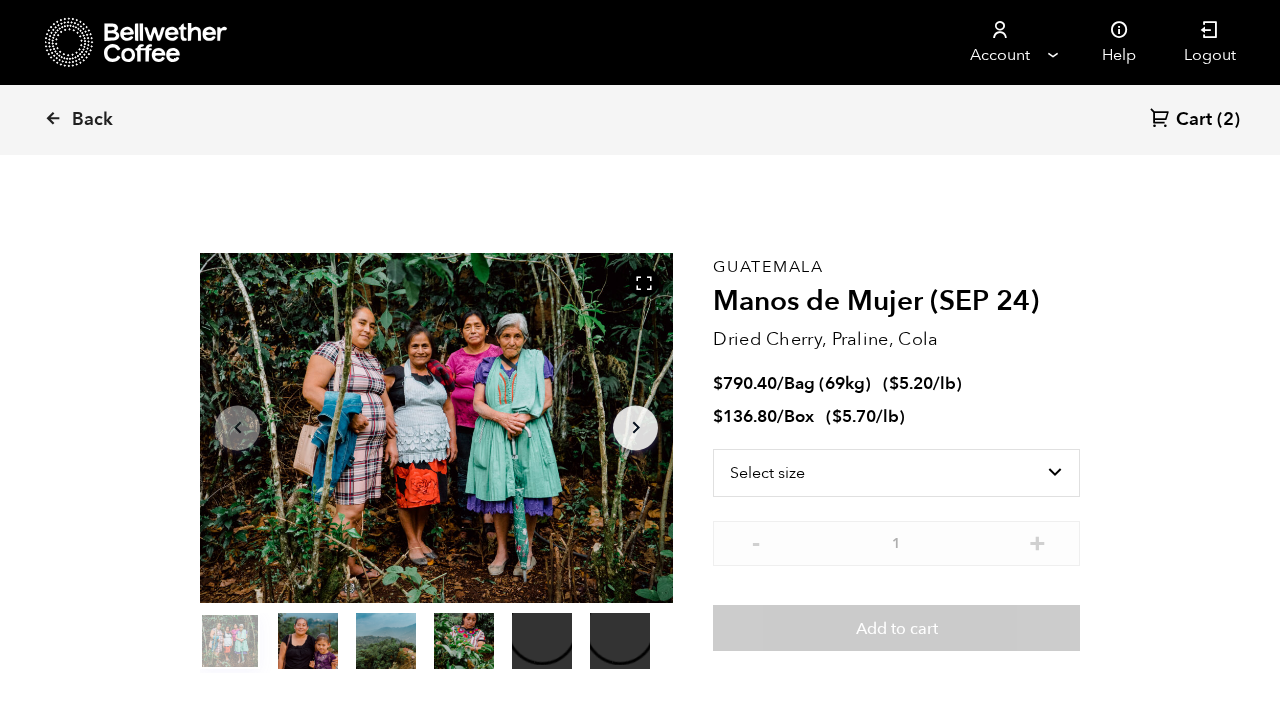 scroll, scrollTop: 0, scrollLeft: 0, axis: both 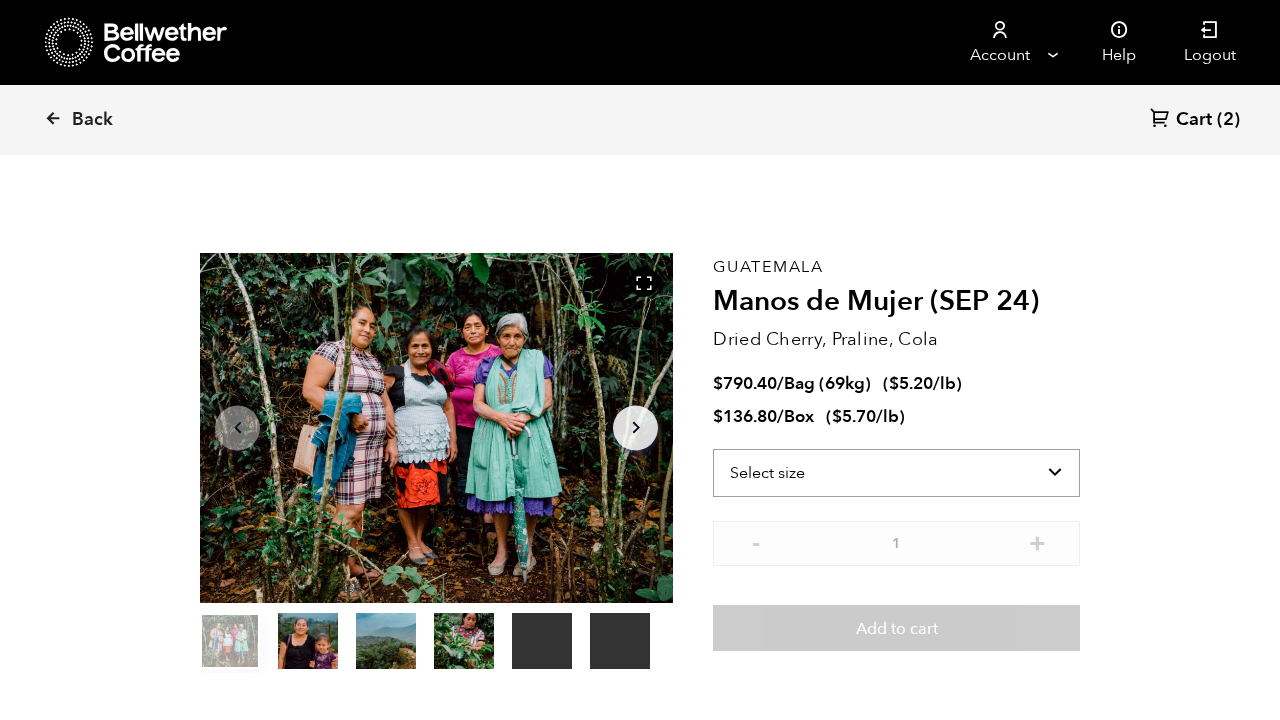 select on "bag-2" 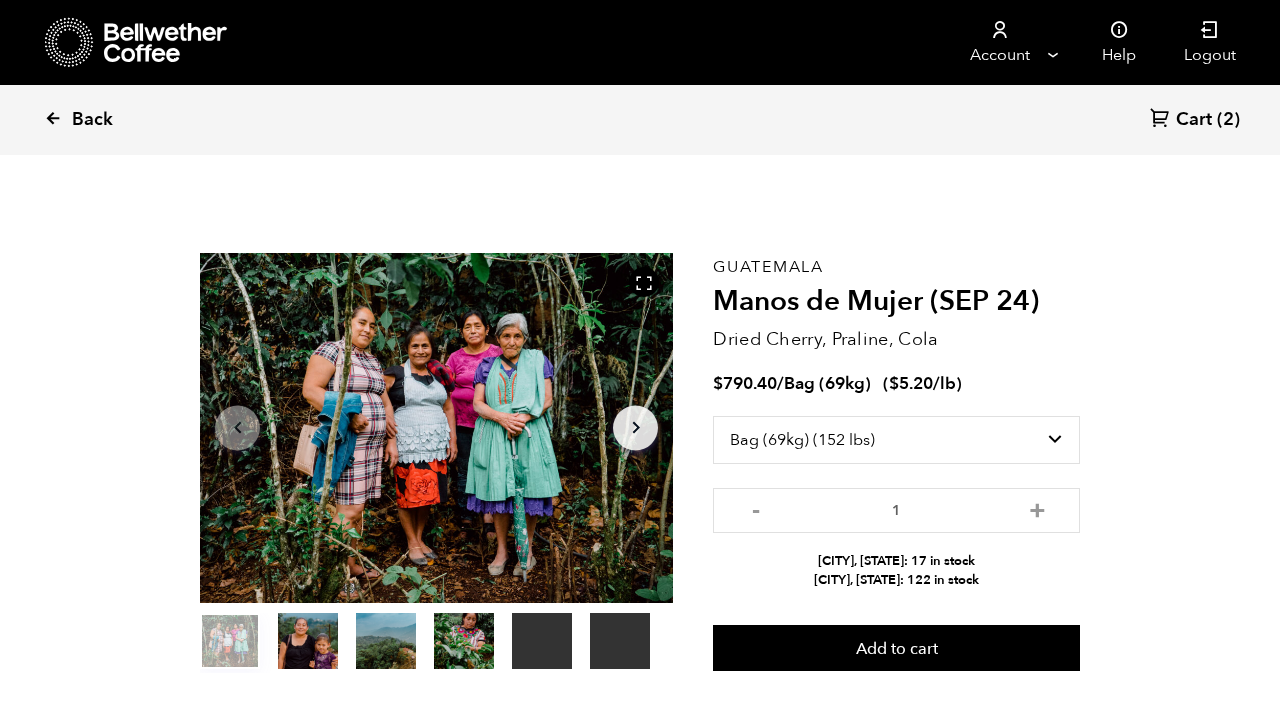 click at bounding box center [53, 118] 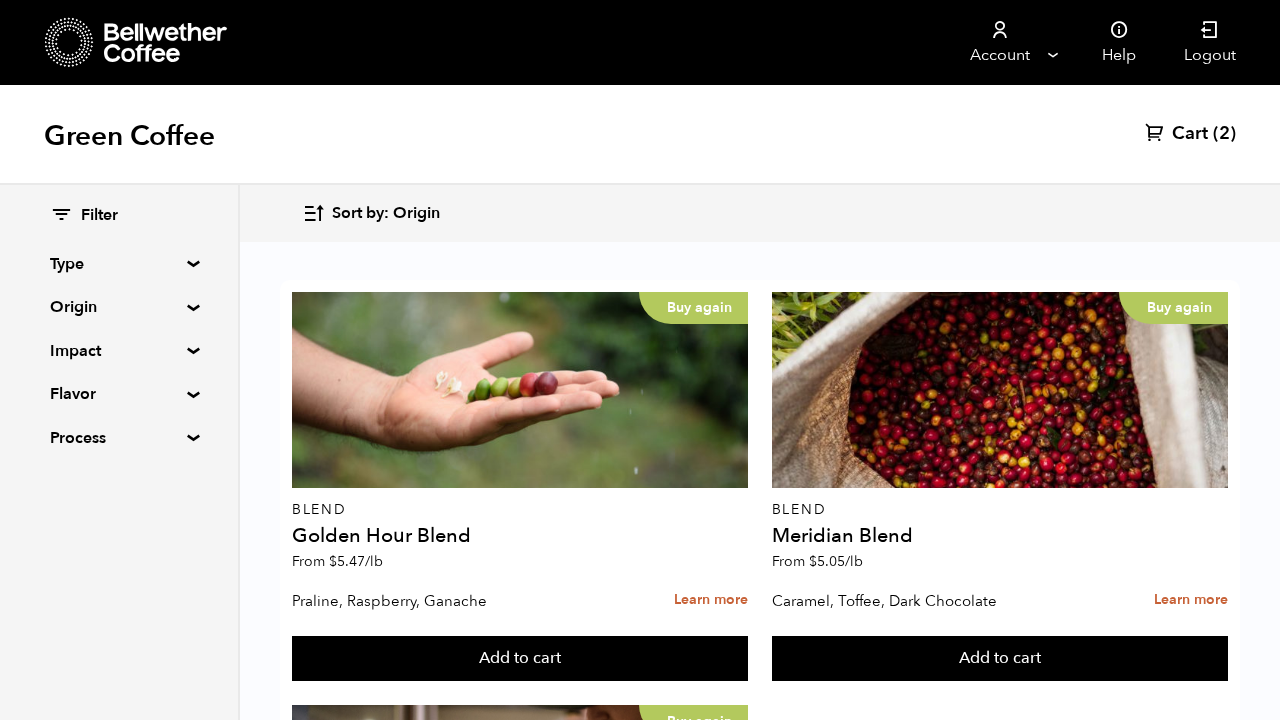 scroll, scrollTop: 1161, scrollLeft: 0, axis: vertical 